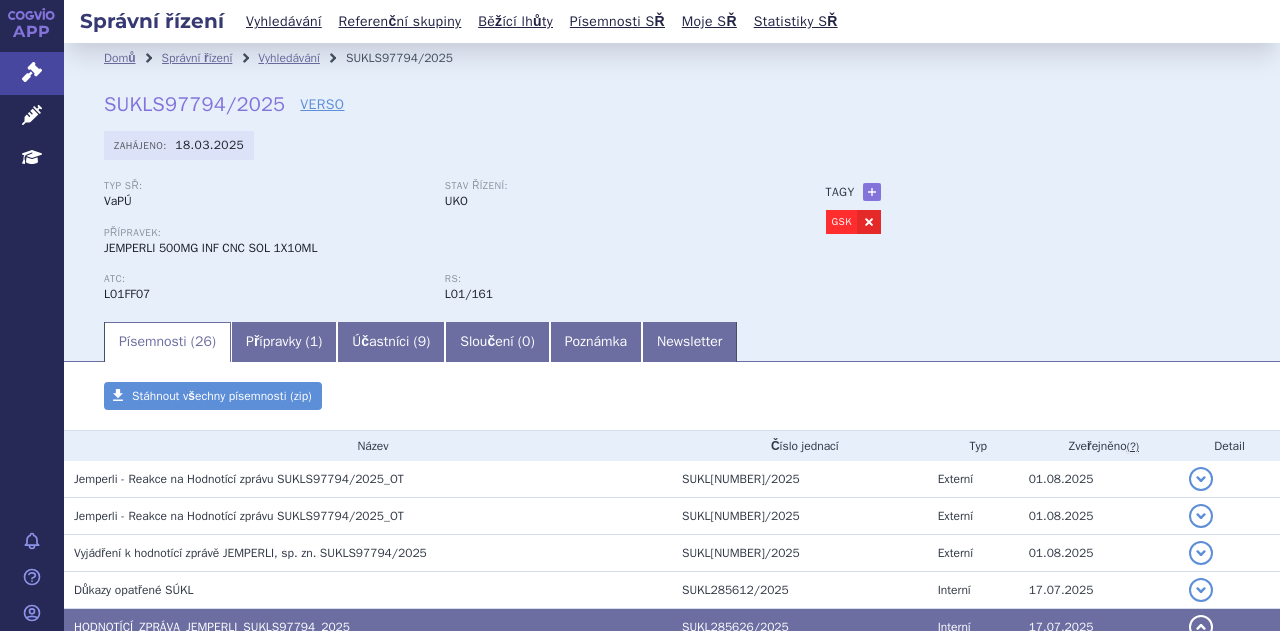 scroll, scrollTop: 0, scrollLeft: 0, axis: both 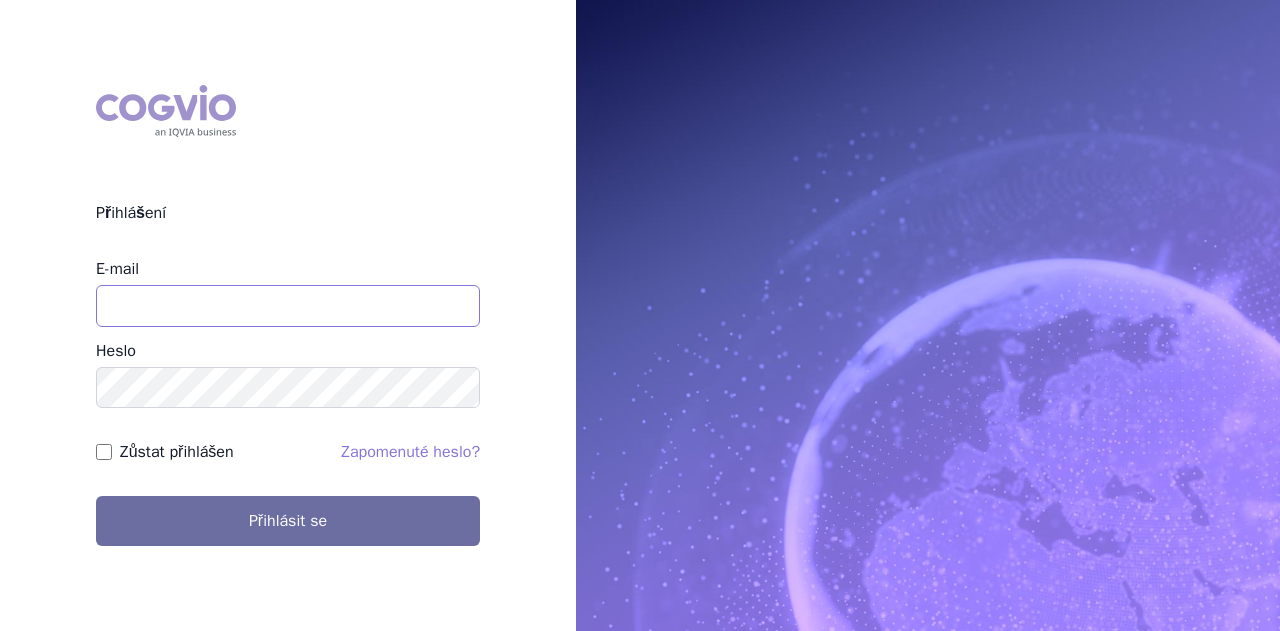 click on "E-mail" at bounding box center [288, 306] 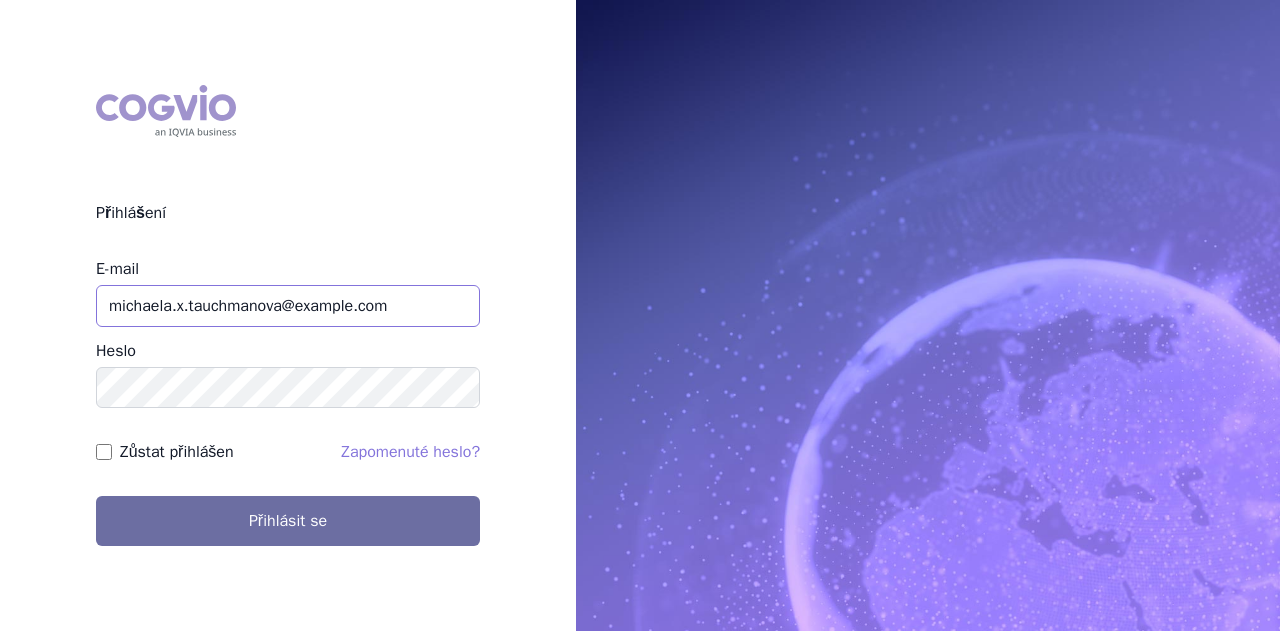 type on "michaela.x.tauchmanova@example.com" 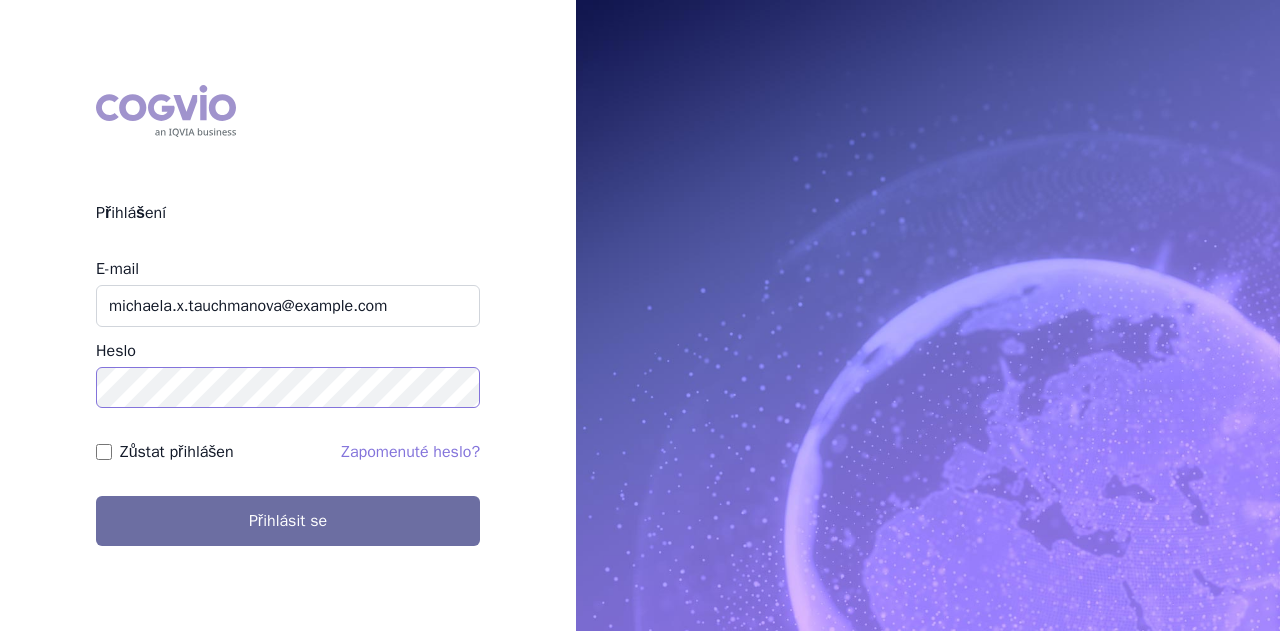 click on "Přihlásit se" at bounding box center [288, 521] 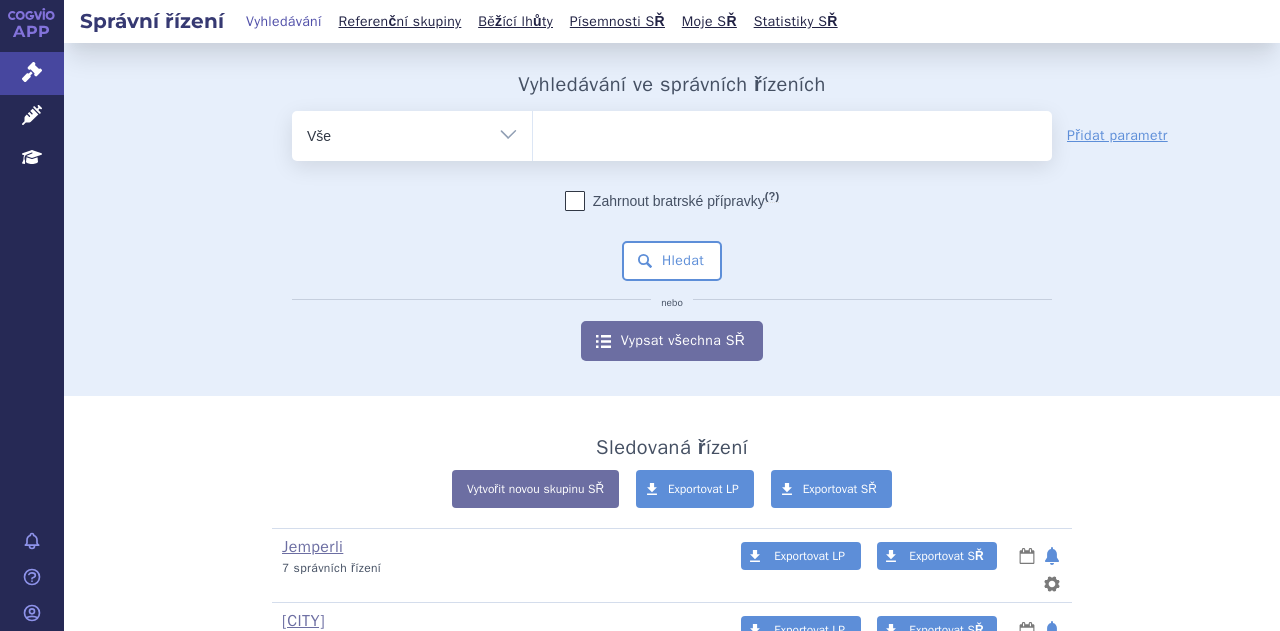 scroll, scrollTop: 0, scrollLeft: 0, axis: both 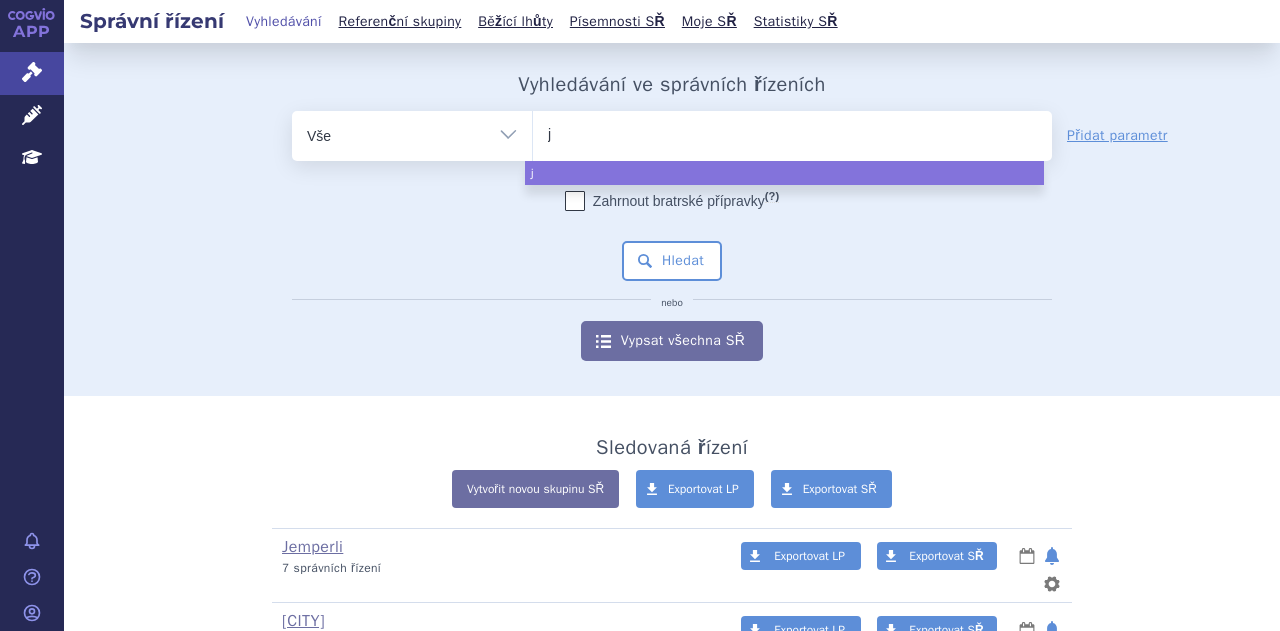 type on "je" 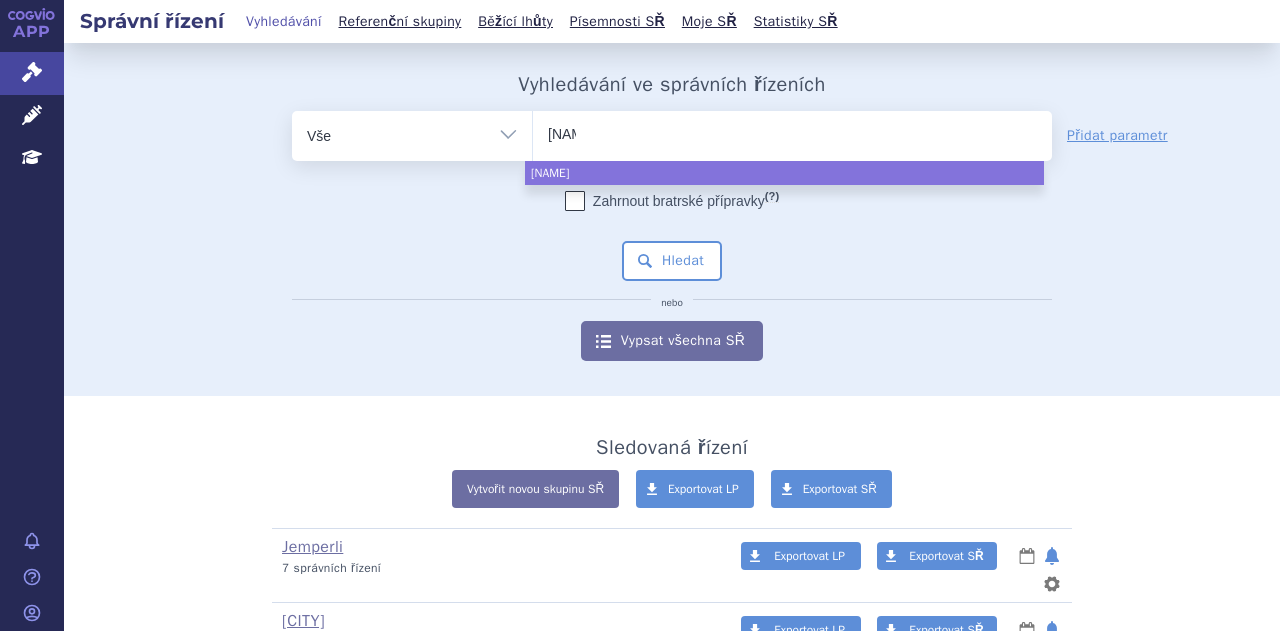 type on "jemp" 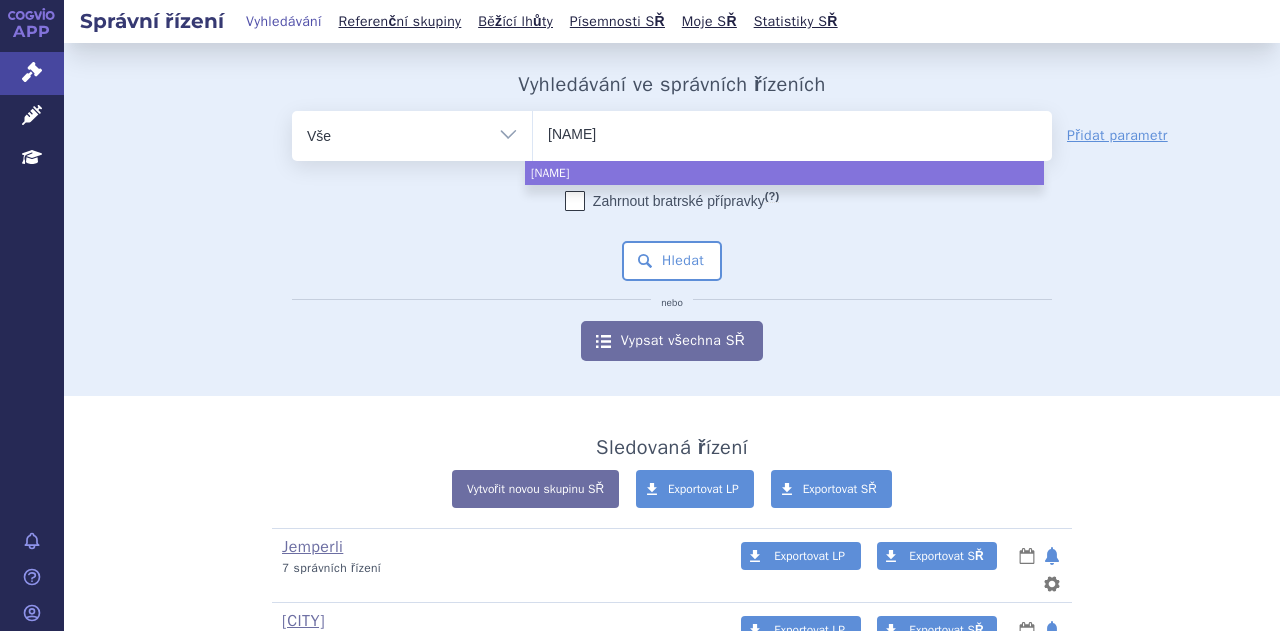 type on "jemperl" 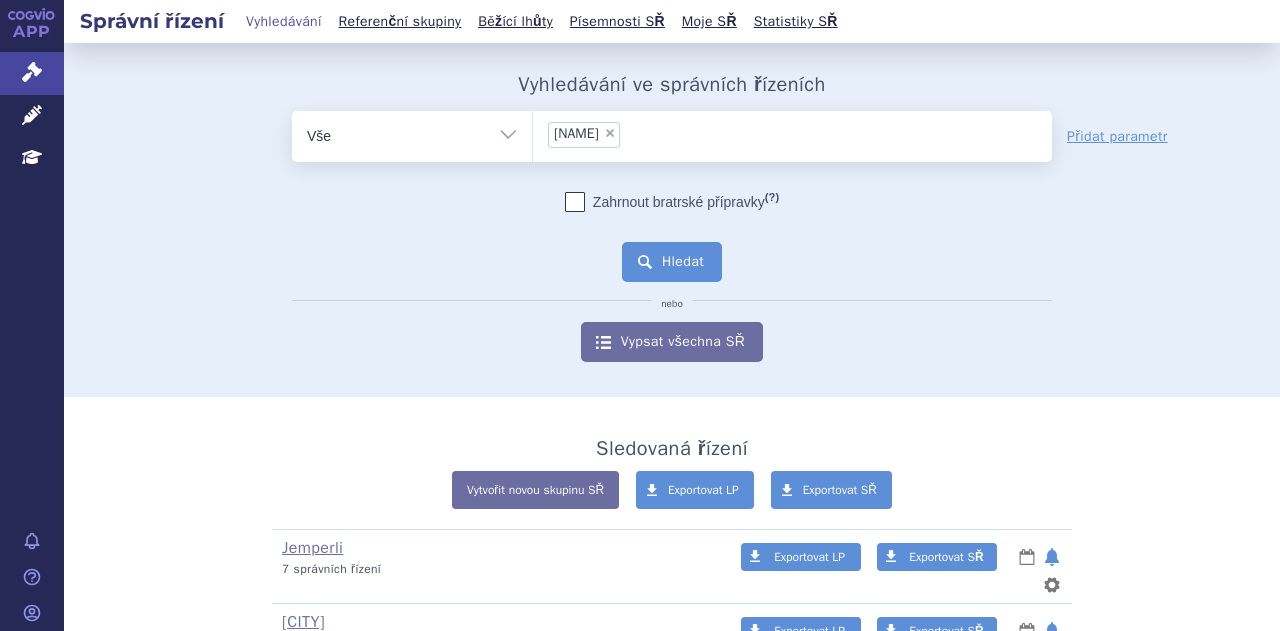 click on "Hledat" at bounding box center (672, 262) 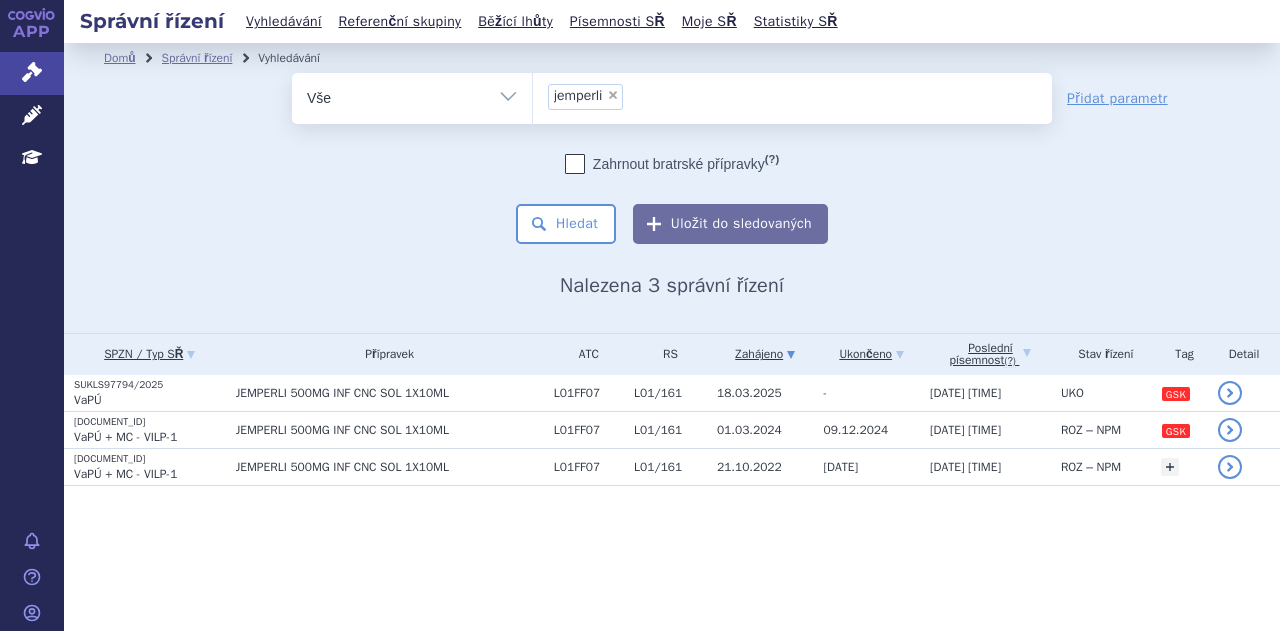 scroll, scrollTop: 0, scrollLeft: 0, axis: both 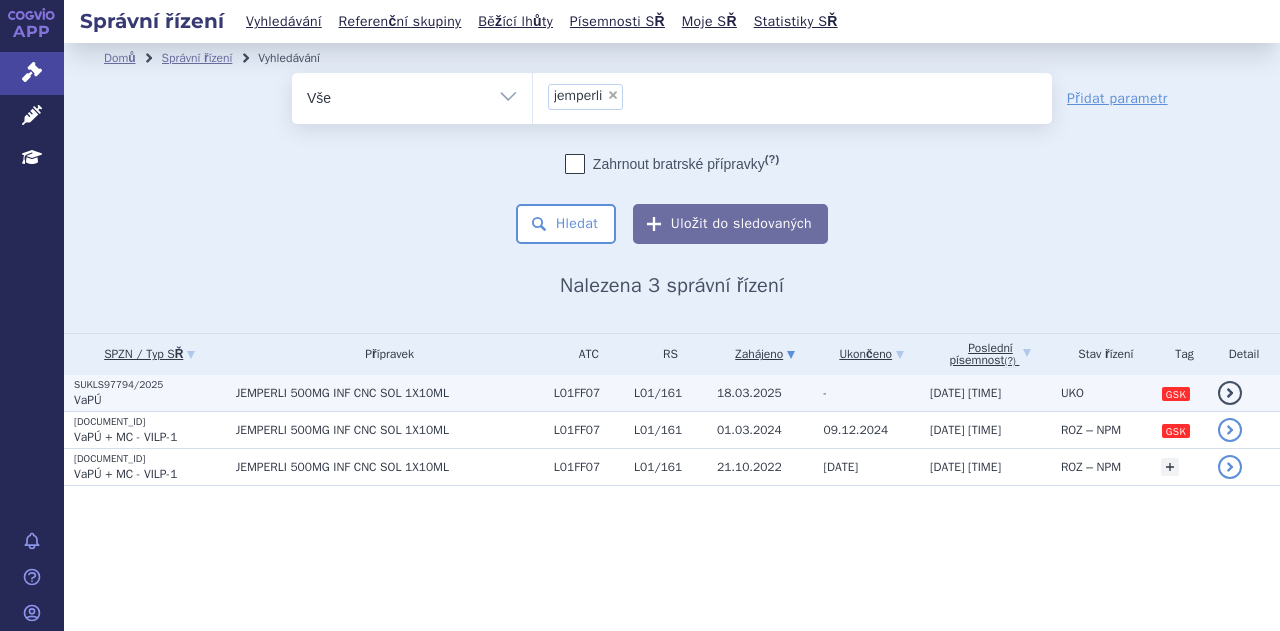 click on "JEMPERLI 500MG INF CNC SOL 1X10ML" at bounding box center (390, 393) 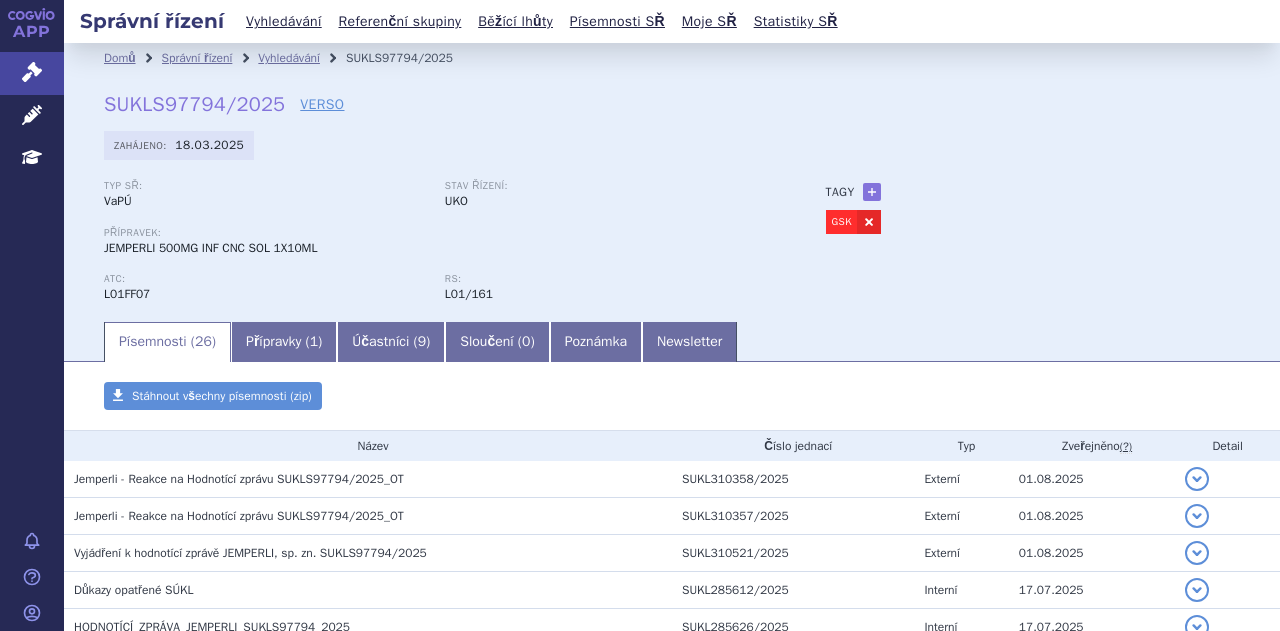 scroll, scrollTop: 0, scrollLeft: 0, axis: both 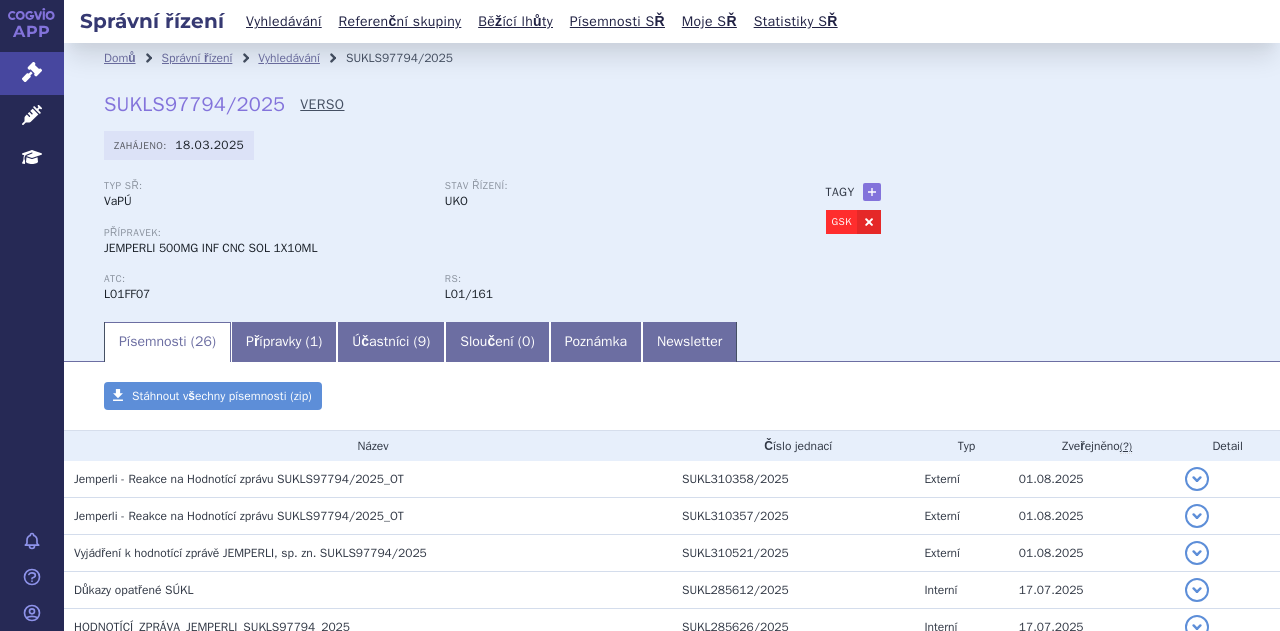 click on "VERSO" at bounding box center (322, 105) 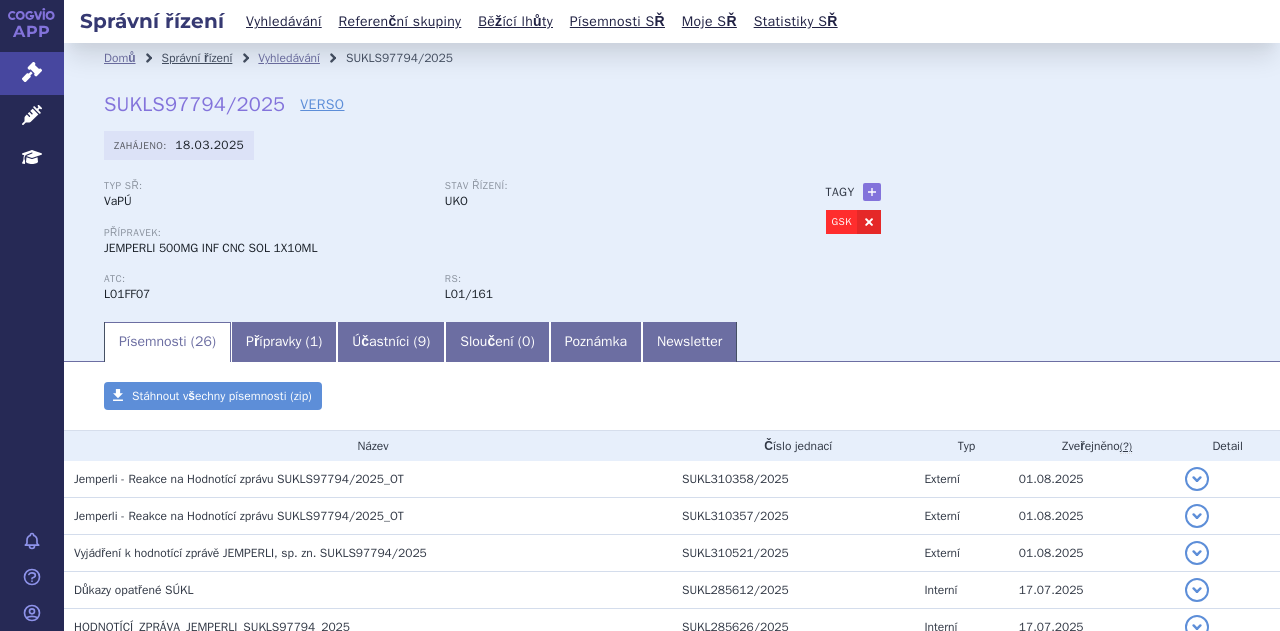 click on "Správní řízení" at bounding box center (197, 58) 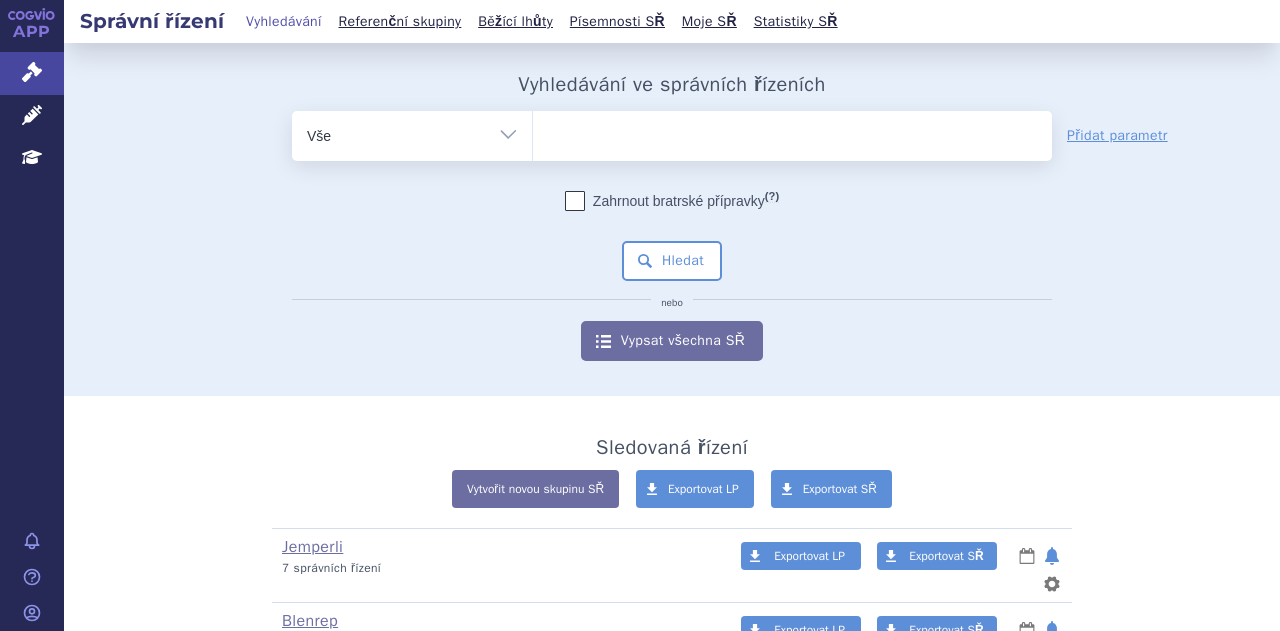 scroll, scrollTop: 0, scrollLeft: 0, axis: both 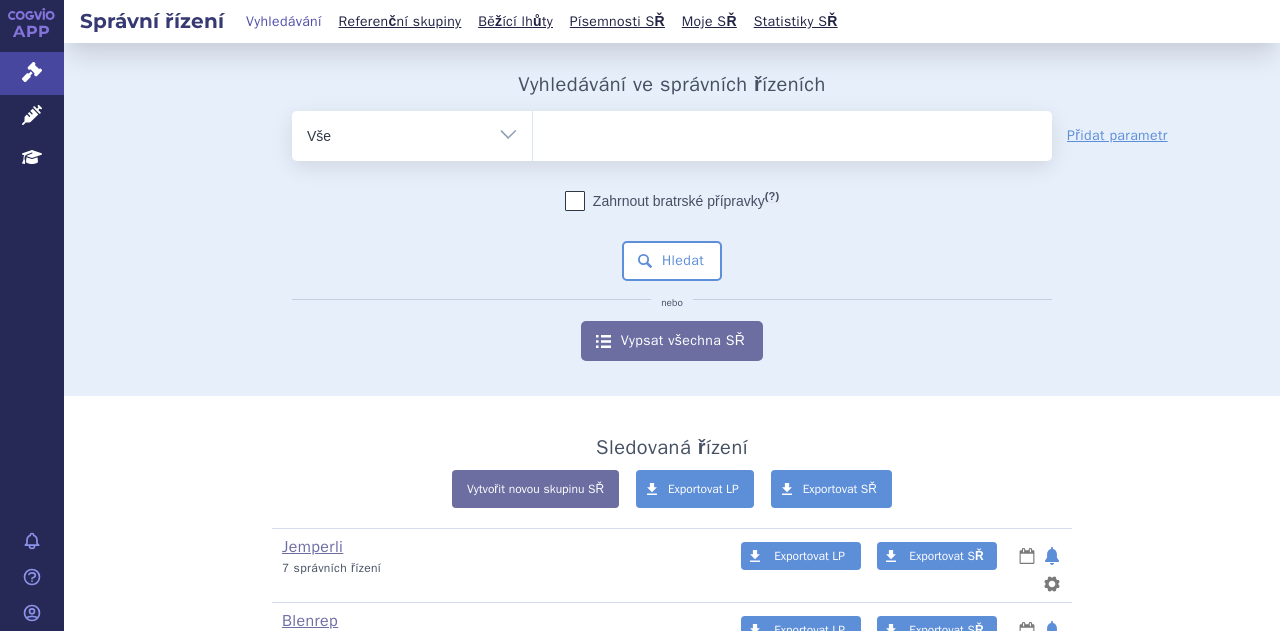 click at bounding box center (792, 136) 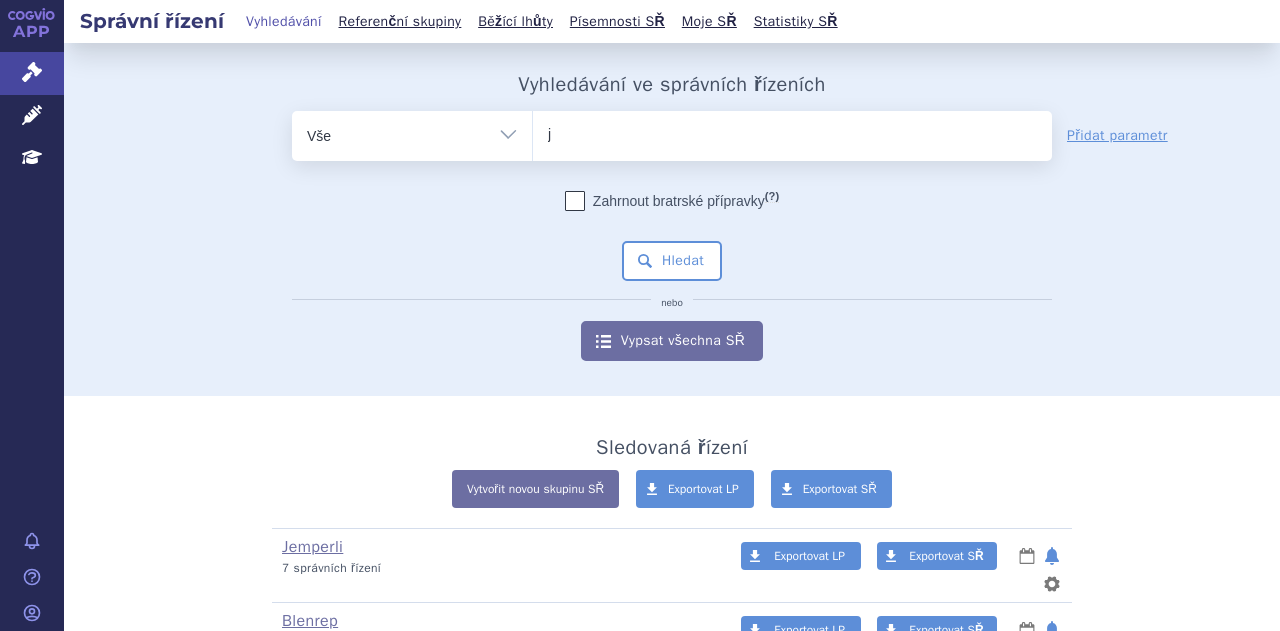 type on "je" 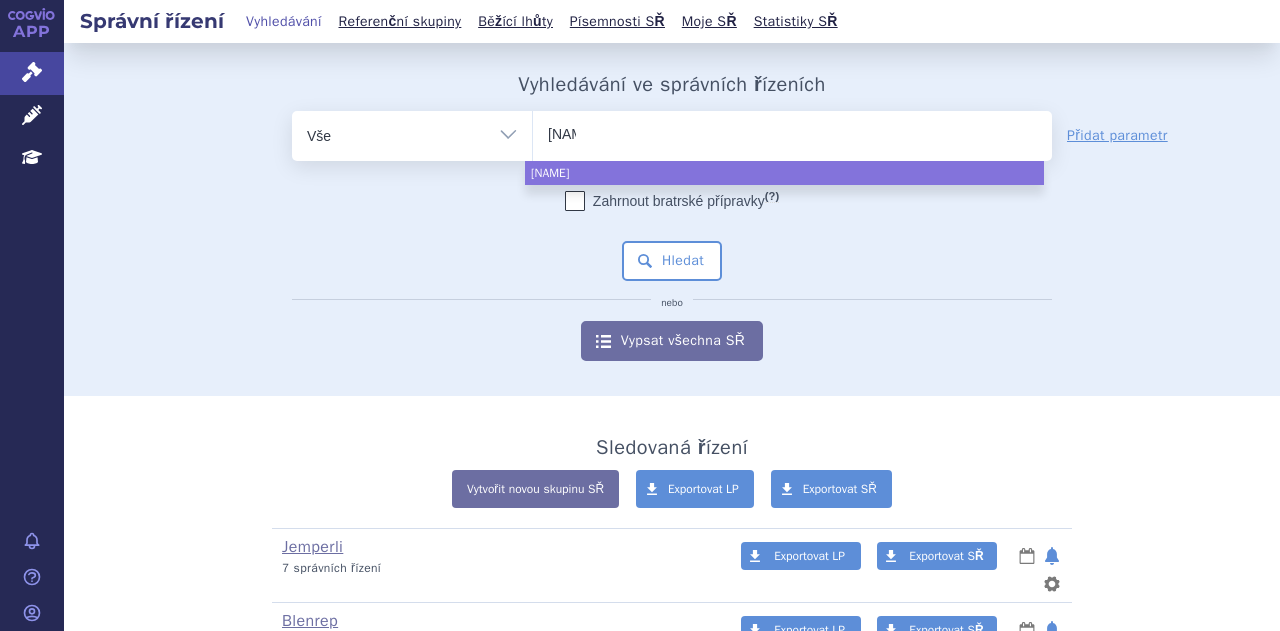 type on "jemp" 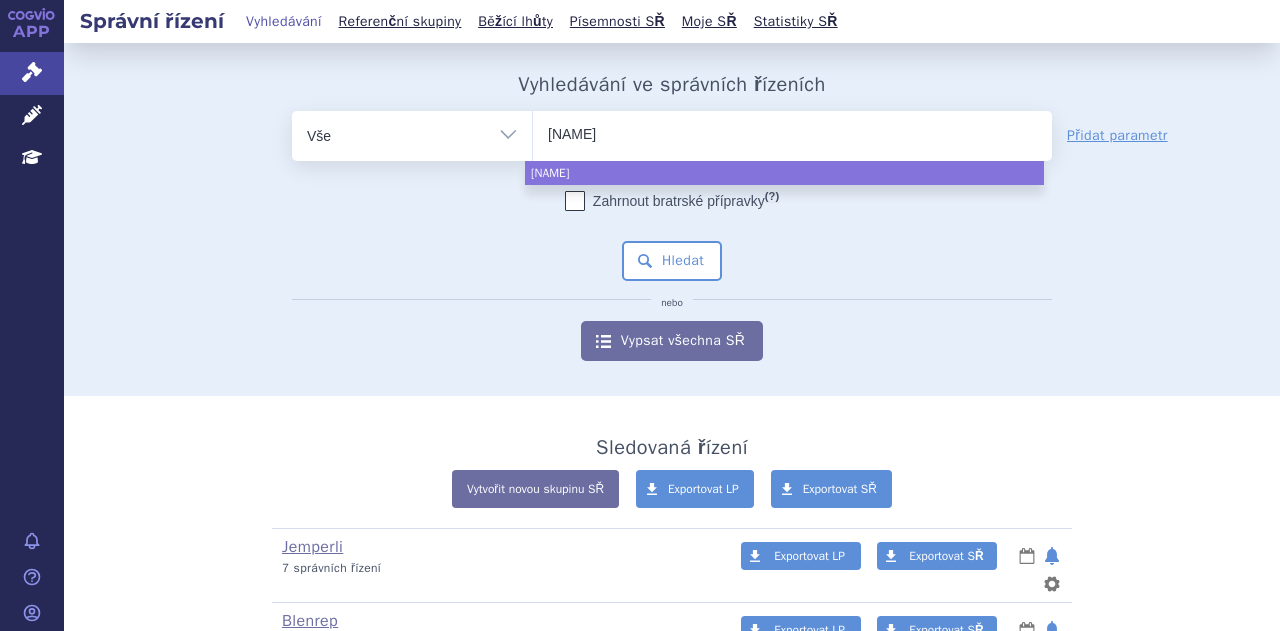 type on "jemperl" 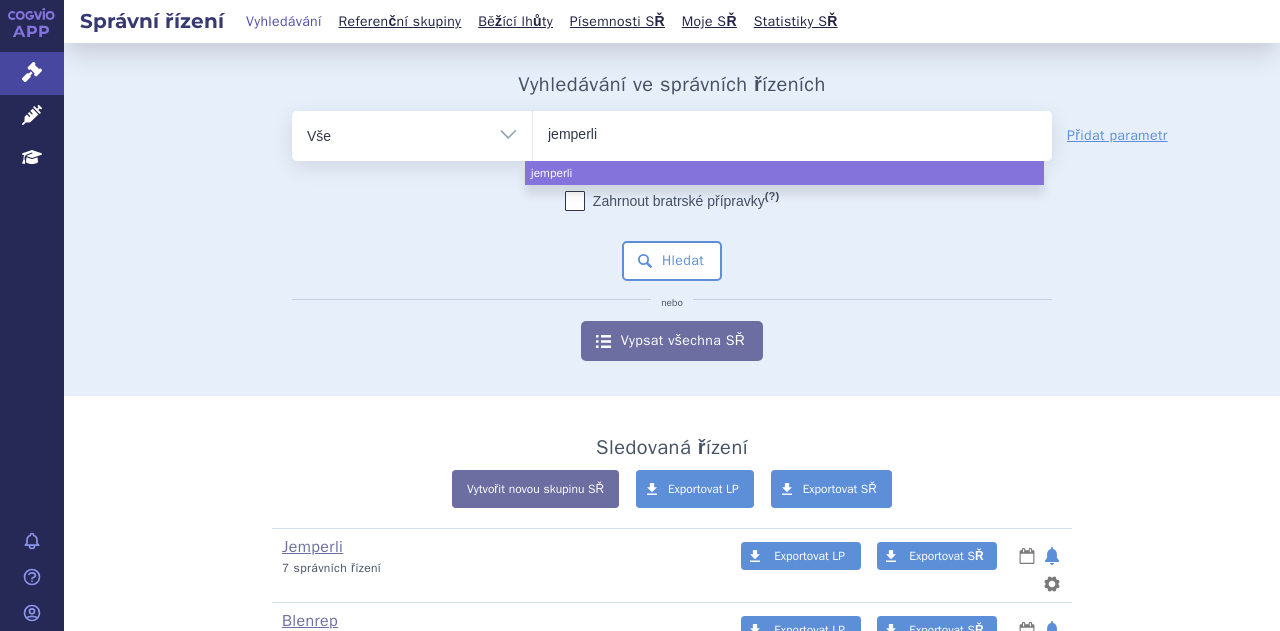 select on "jemperli" 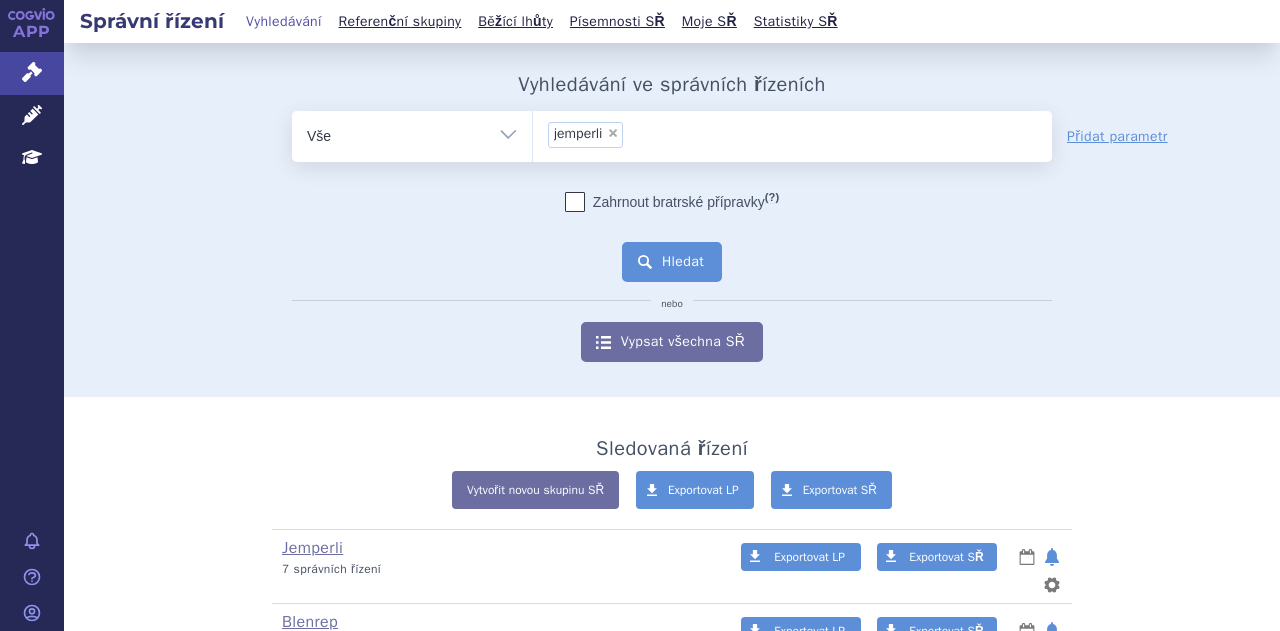 click on "Hledat" at bounding box center (672, 262) 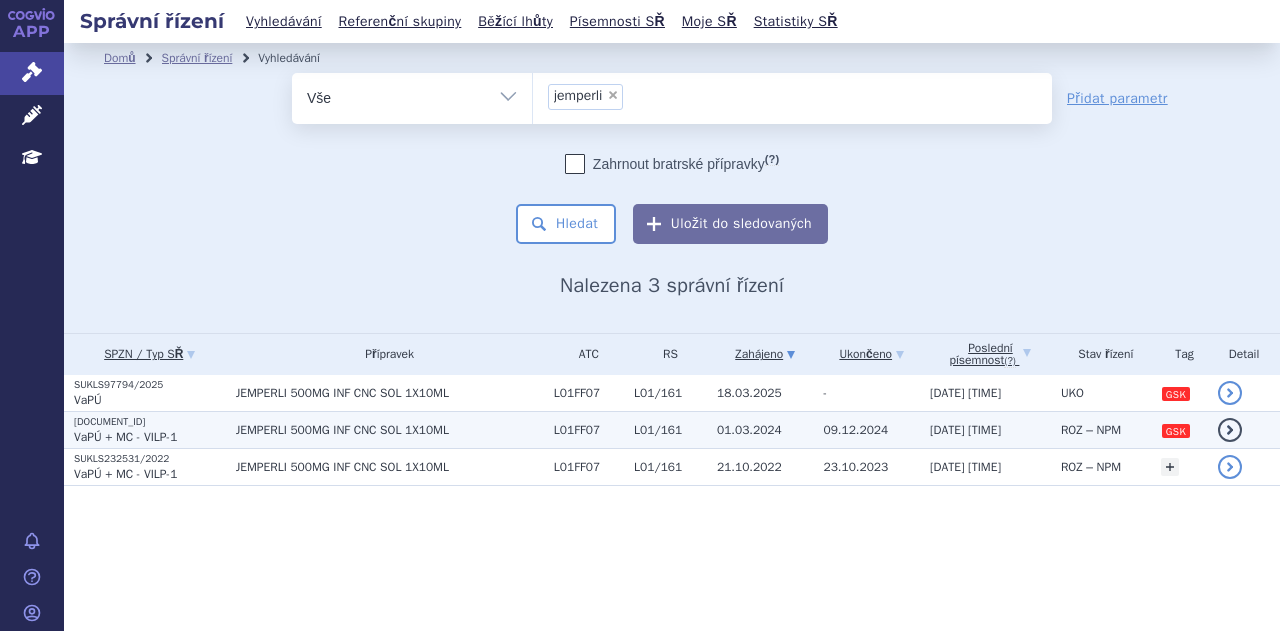 scroll, scrollTop: 0, scrollLeft: 0, axis: both 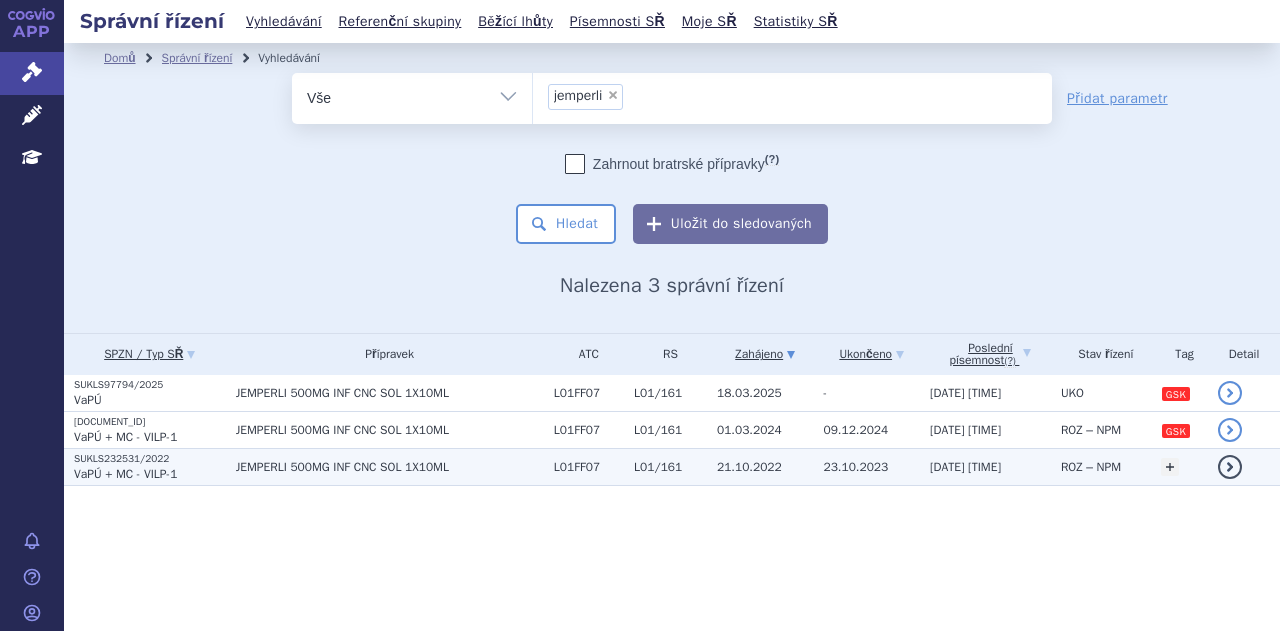 click on "JEMPERLI 500MG INF CNC SOL 1X10ML" at bounding box center (390, 467) 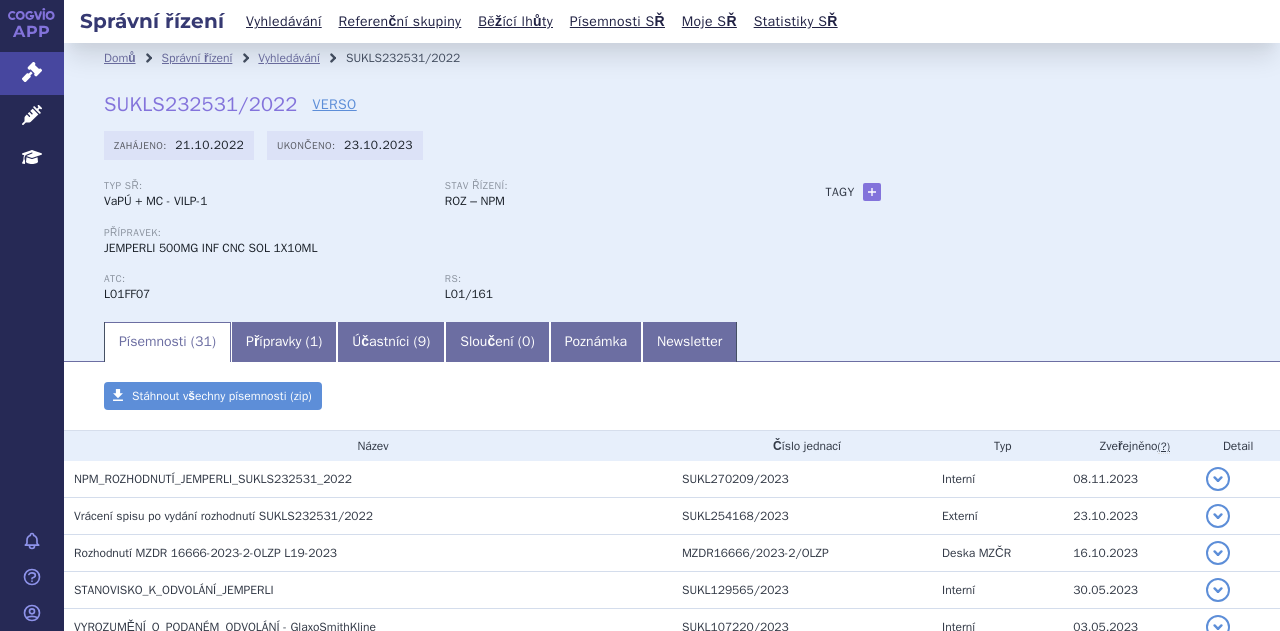 scroll, scrollTop: 0, scrollLeft: 0, axis: both 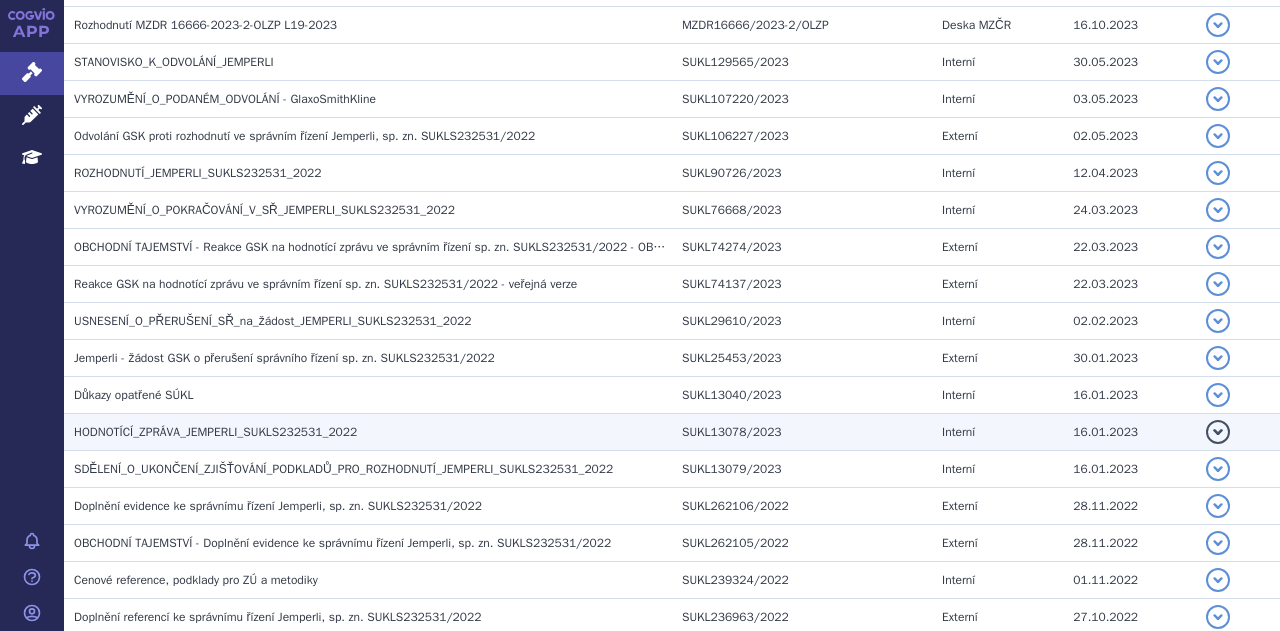 click on "HODNOTÍCÍ_ZPRÁVA_JEMPERLI_SUKLS232531_2022" at bounding box center (373, 432) 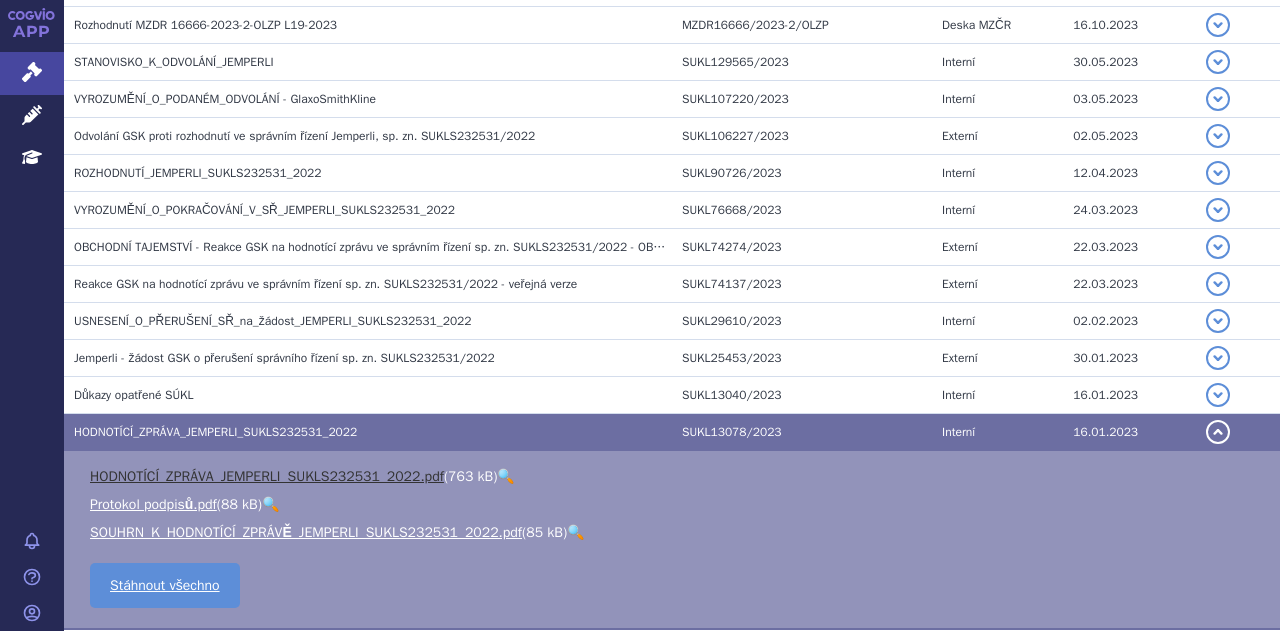click on "HODNOTÍCÍ_ZPRÁVA_JEMPERLI_SUKLS232531_2022.pdf" at bounding box center (267, 476) 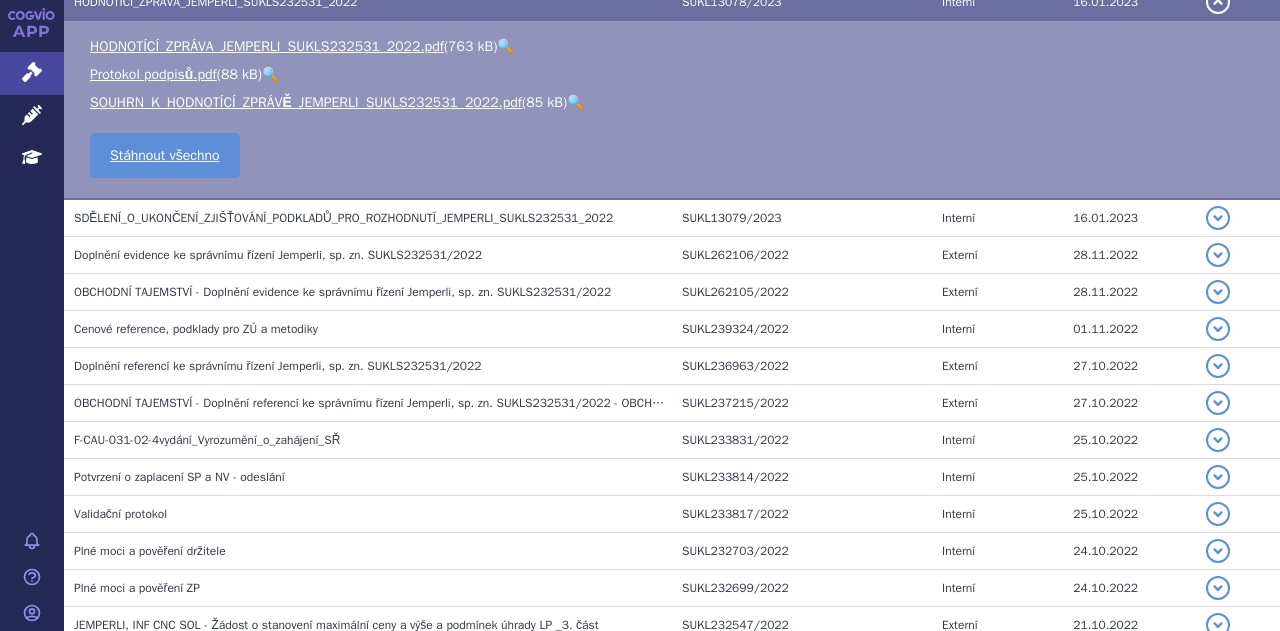 scroll, scrollTop: 1248, scrollLeft: 0, axis: vertical 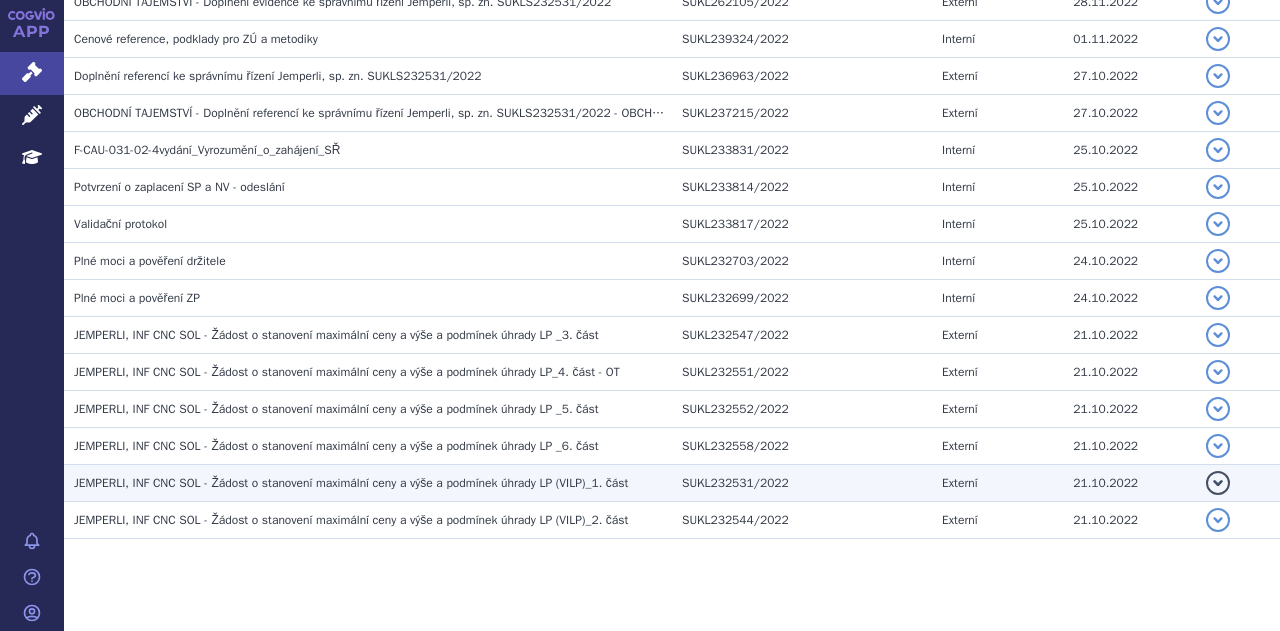 click on "JEMPERLI, INF CNC SOL - Žádost o stanovení maximální ceny a výše a podmínek úhrady LP (VILP)_1. část" at bounding box center (351, 483) 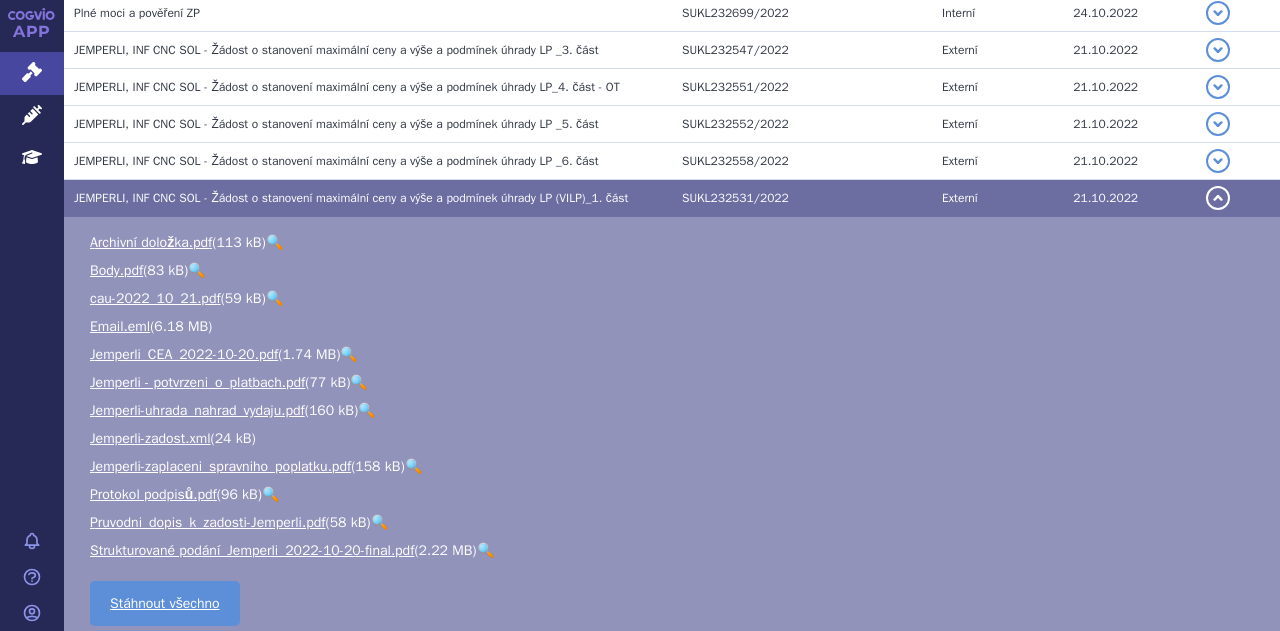 scroll, scrollTop: 1356, scrollLeft: 0, axis: vertical 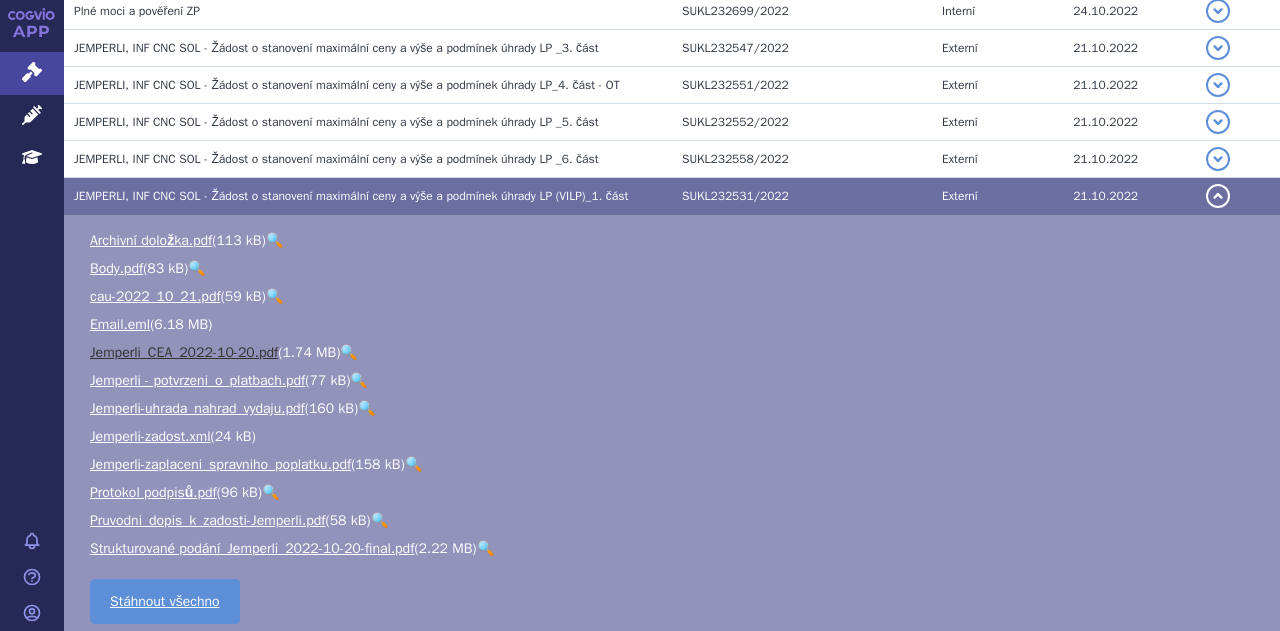 click on "Jemperli_CEA_2022-10-20.pdf" at bounding box center (184, 352) 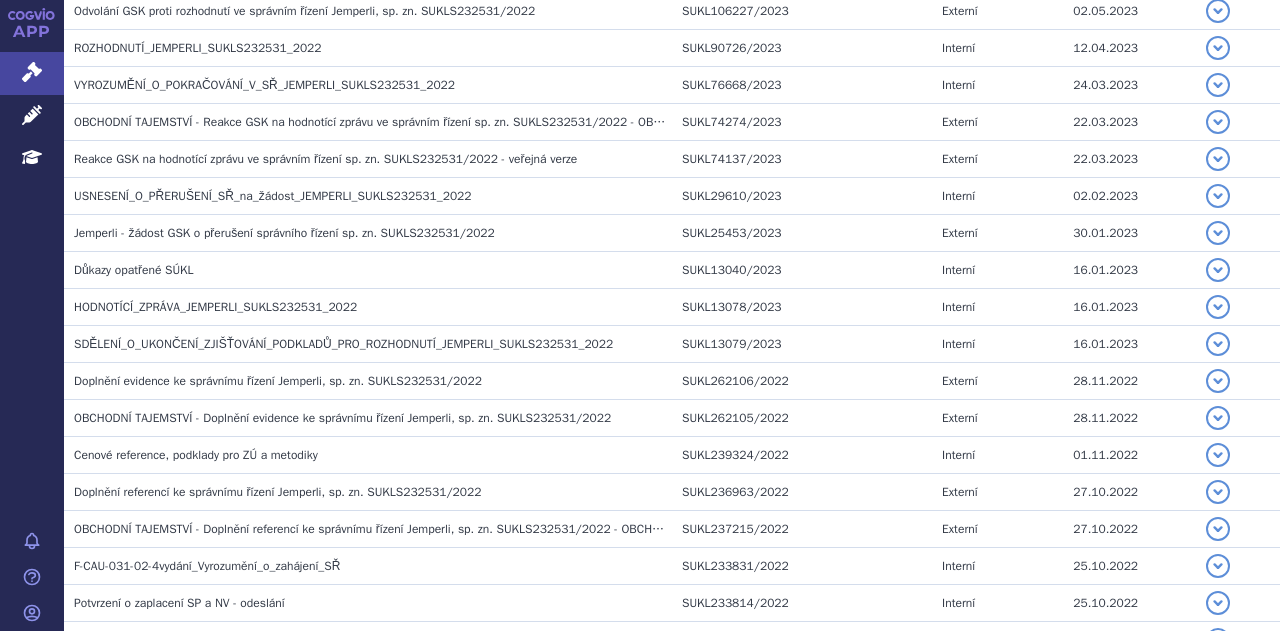 scroll, scrollTop: 584, scrollLeft: 0, axis: vertical 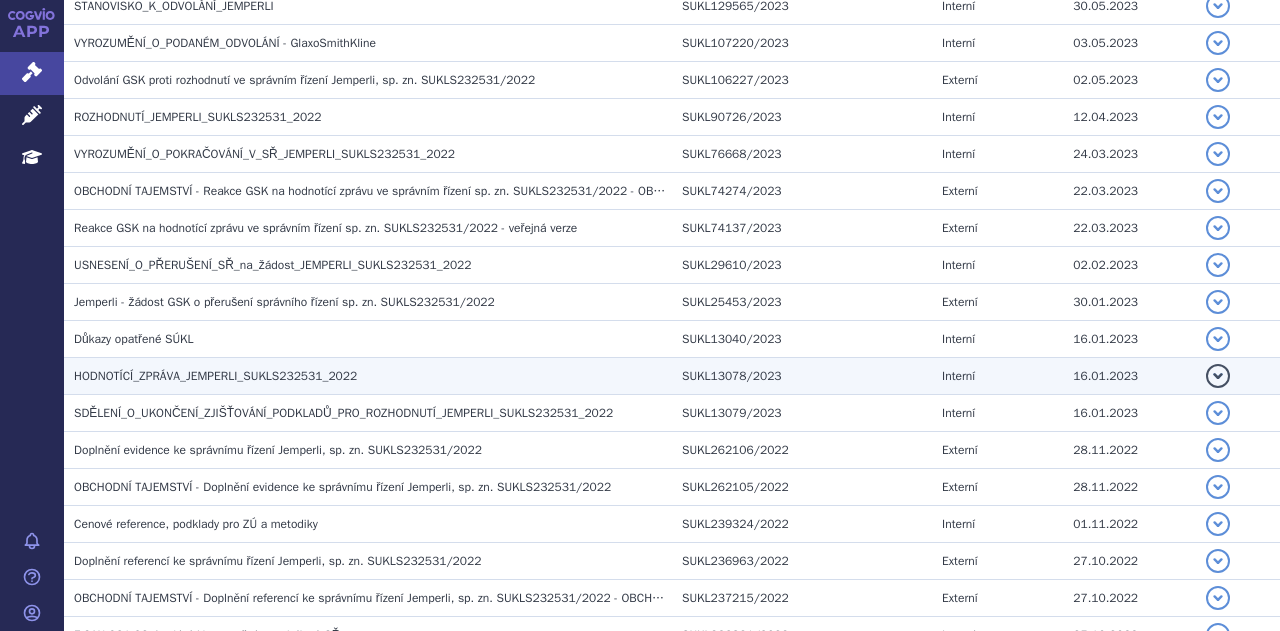 click on "HODNOTÍCÍ_ZPRÁVA_JEMPERLI_SUKLS232531_2022" at bounding box center (215, 376) 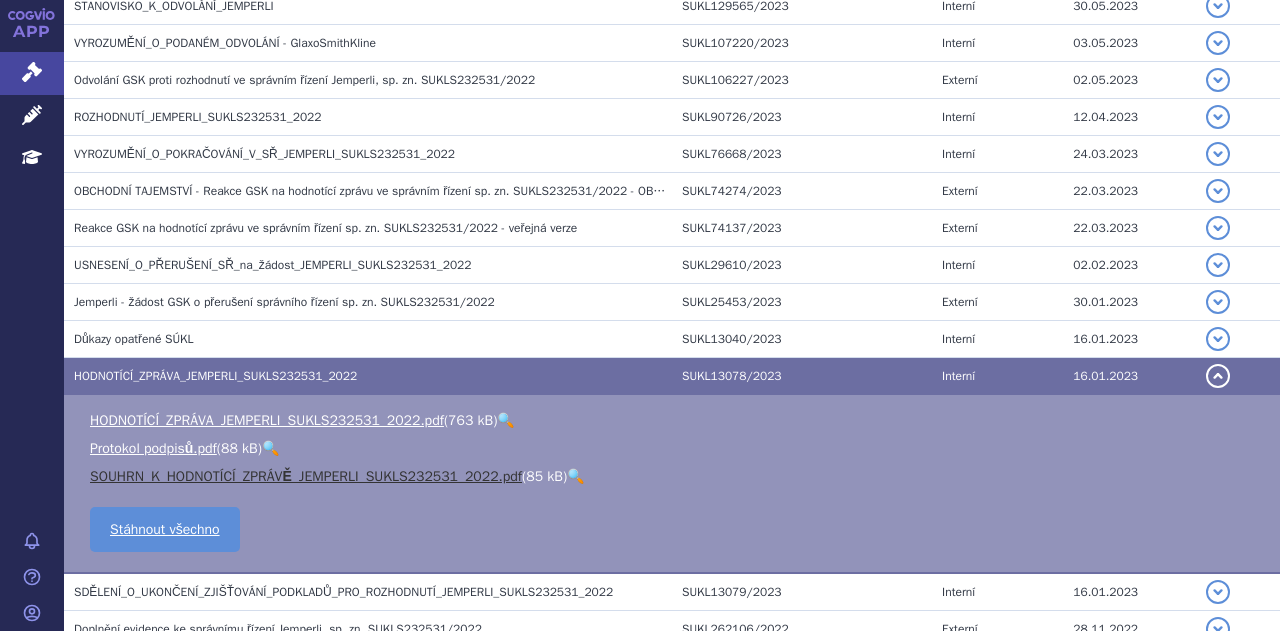 click on "SOUHRN_K_HODNOTÍCÍ_ZPRÁVĚ_JEMPERLI_SUKLS232531_2022.pdf" at bounding box center (306, 476) 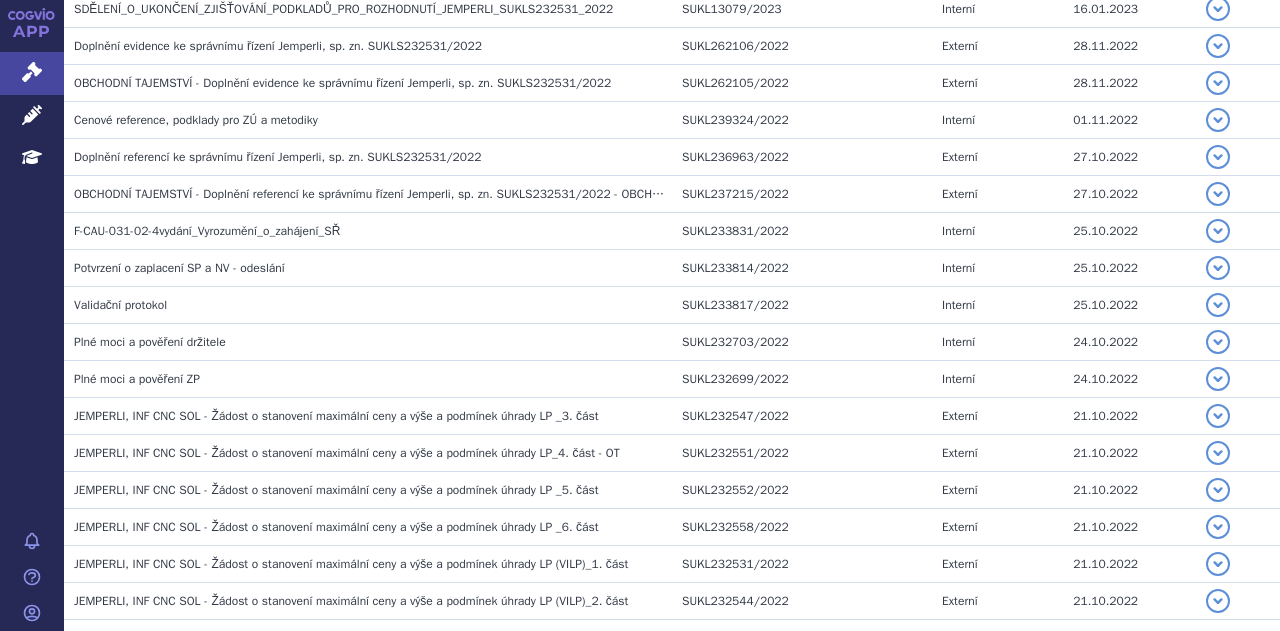 scroll, scrollTop: 1266, scrollLeft: 0, axis: vertical 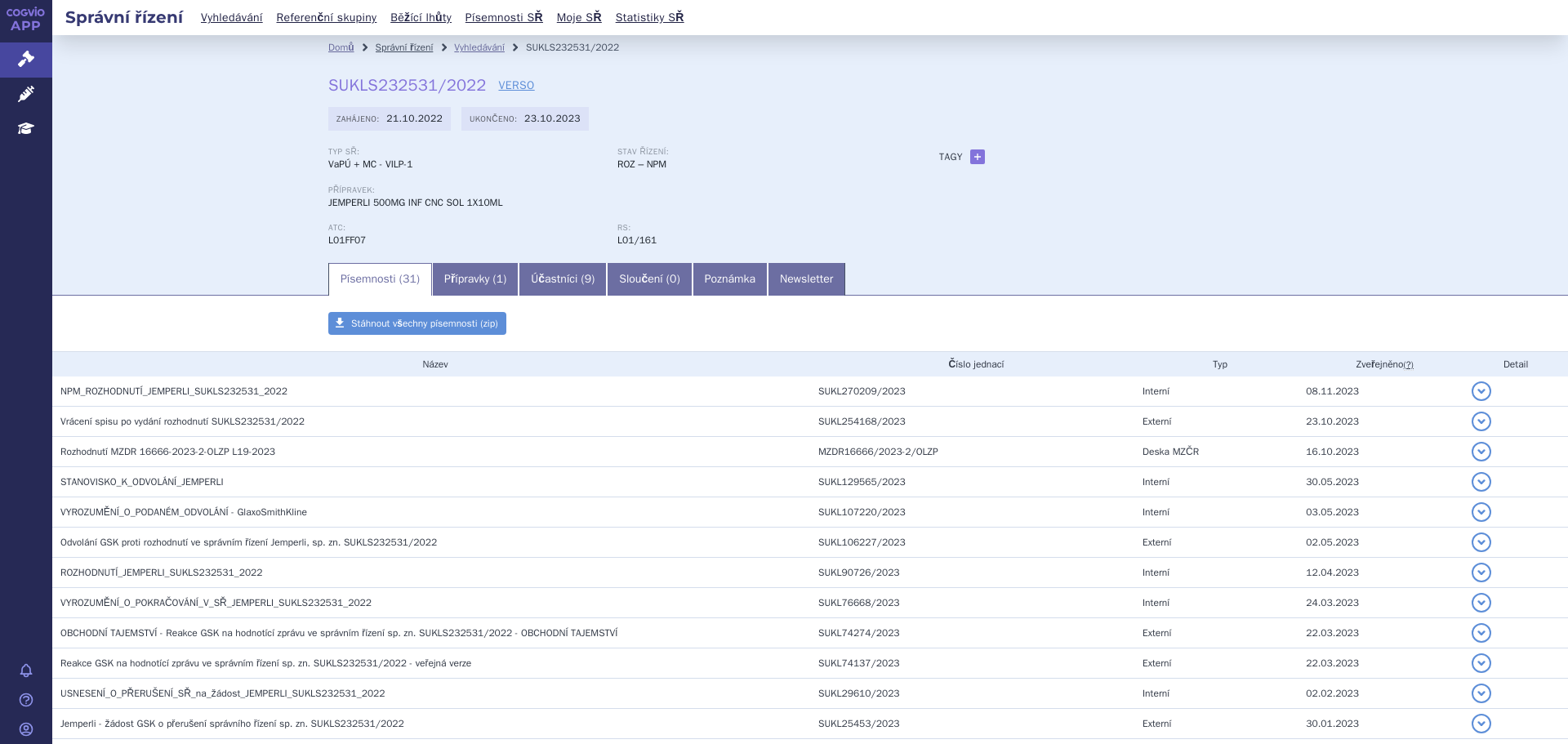 click on "Správní řízení" at bounding box center [404, 47] 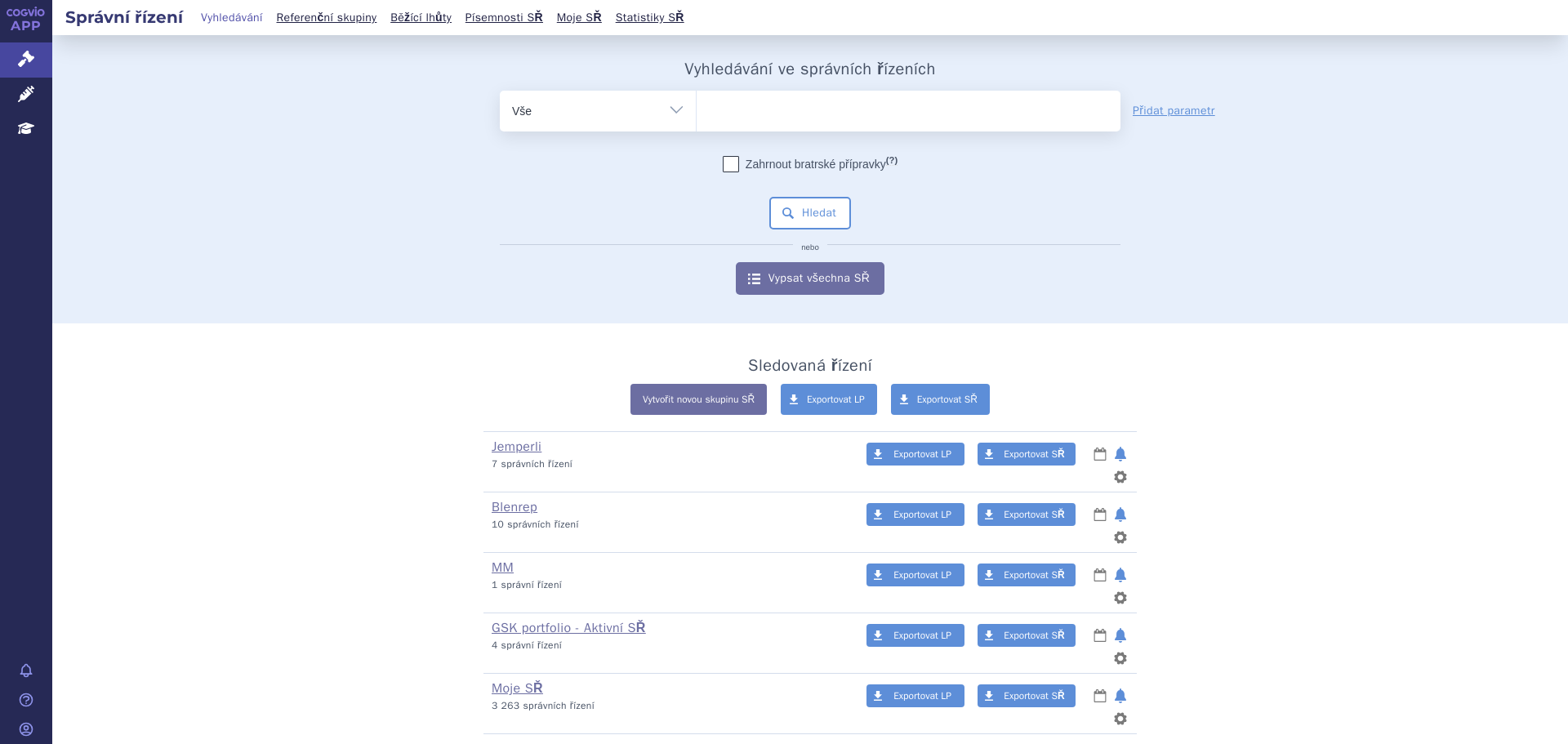 scroll, scrollTop: 0, scrollLeft: 0, axis: both 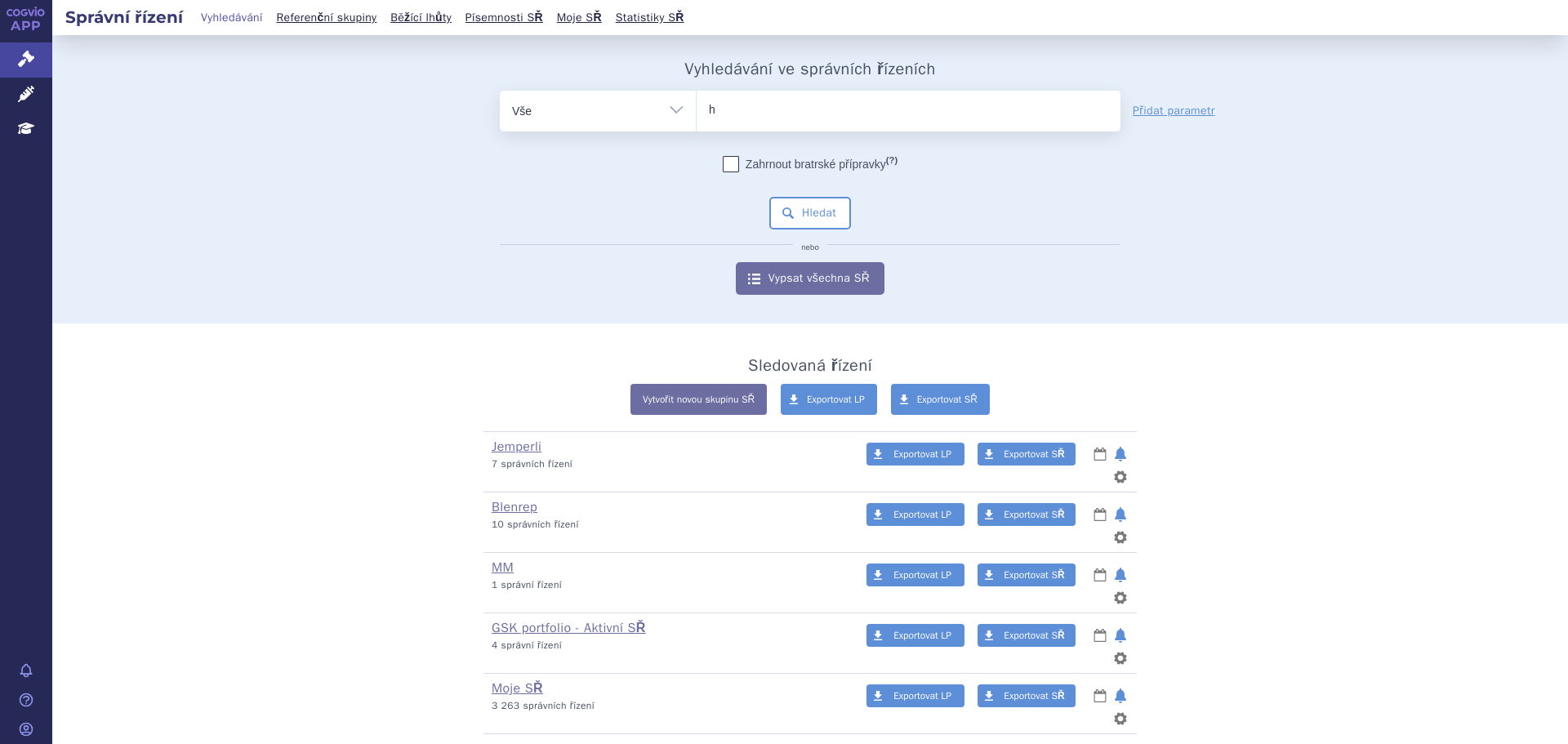 type 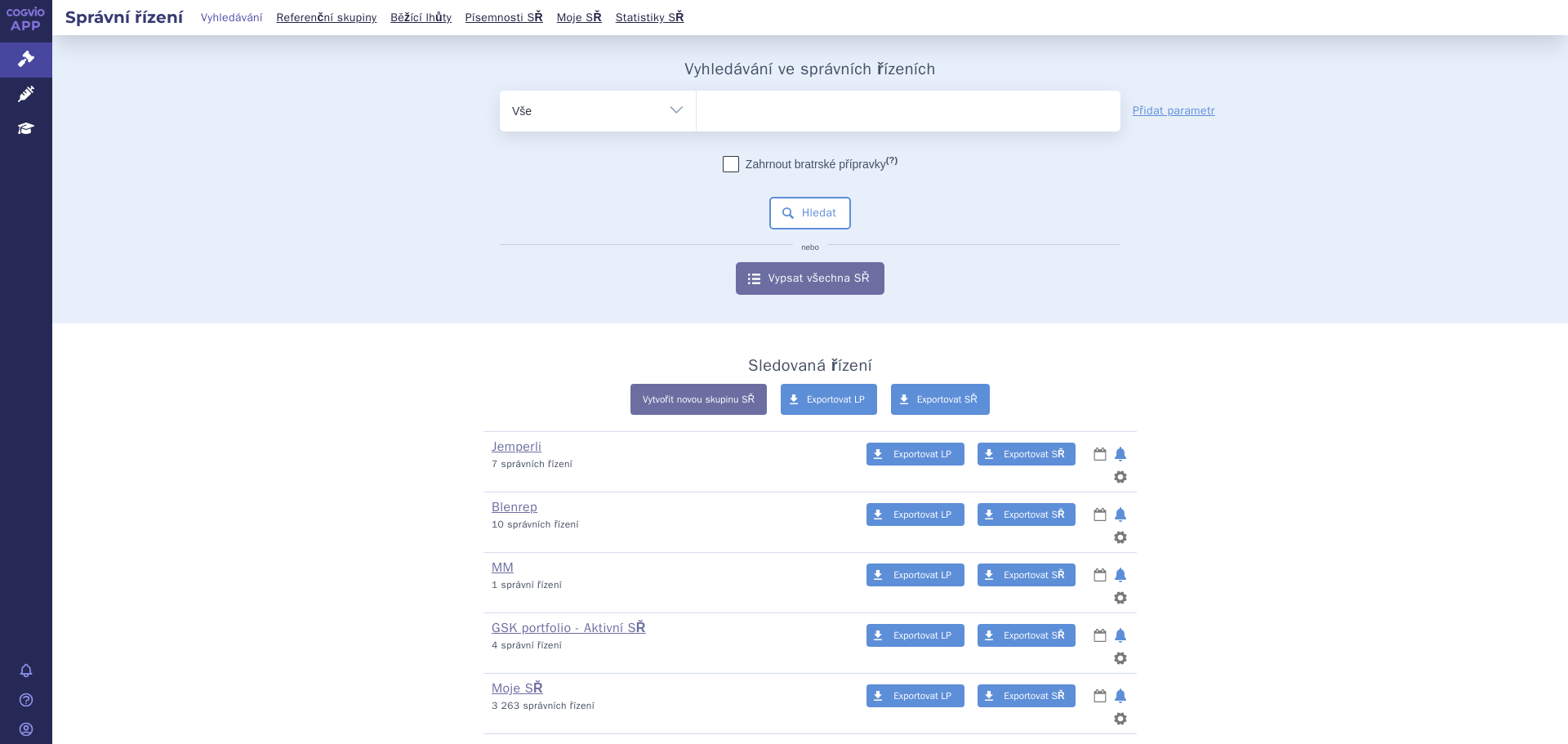 select on "https://gskpro.com/cs-cz/produkty-gsk/" 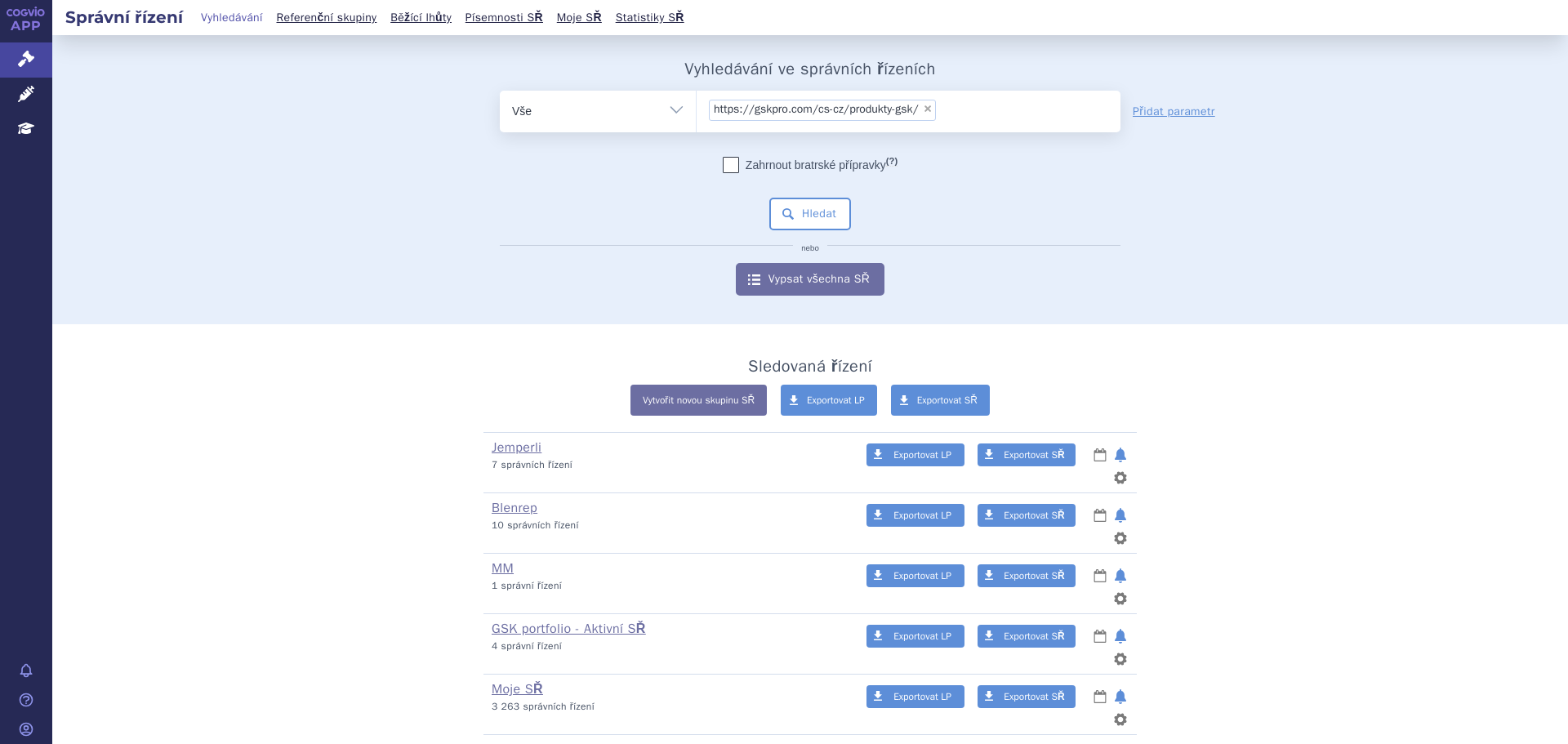 type on "https://gskpro.com/cs-cz/produkty-gsk/" 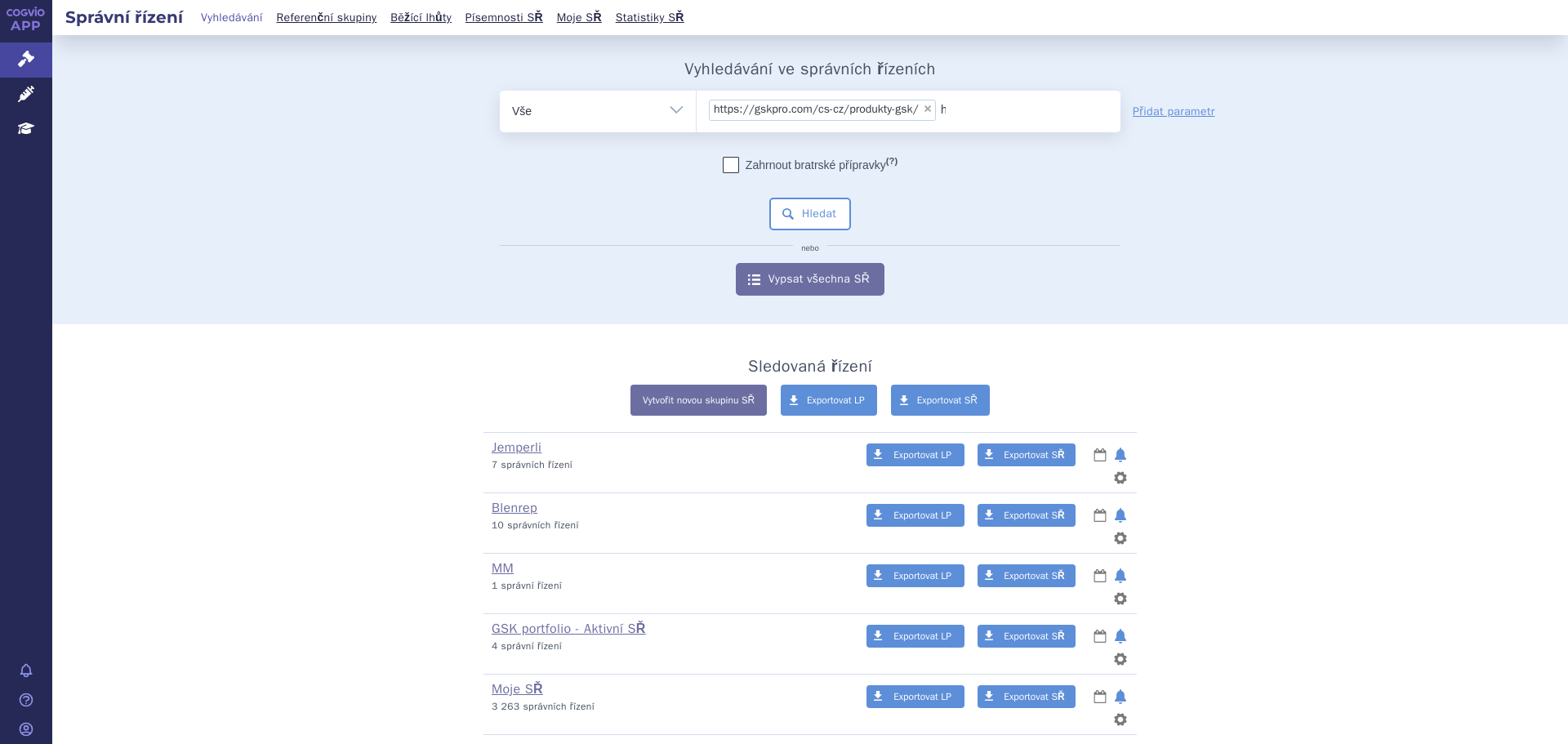select 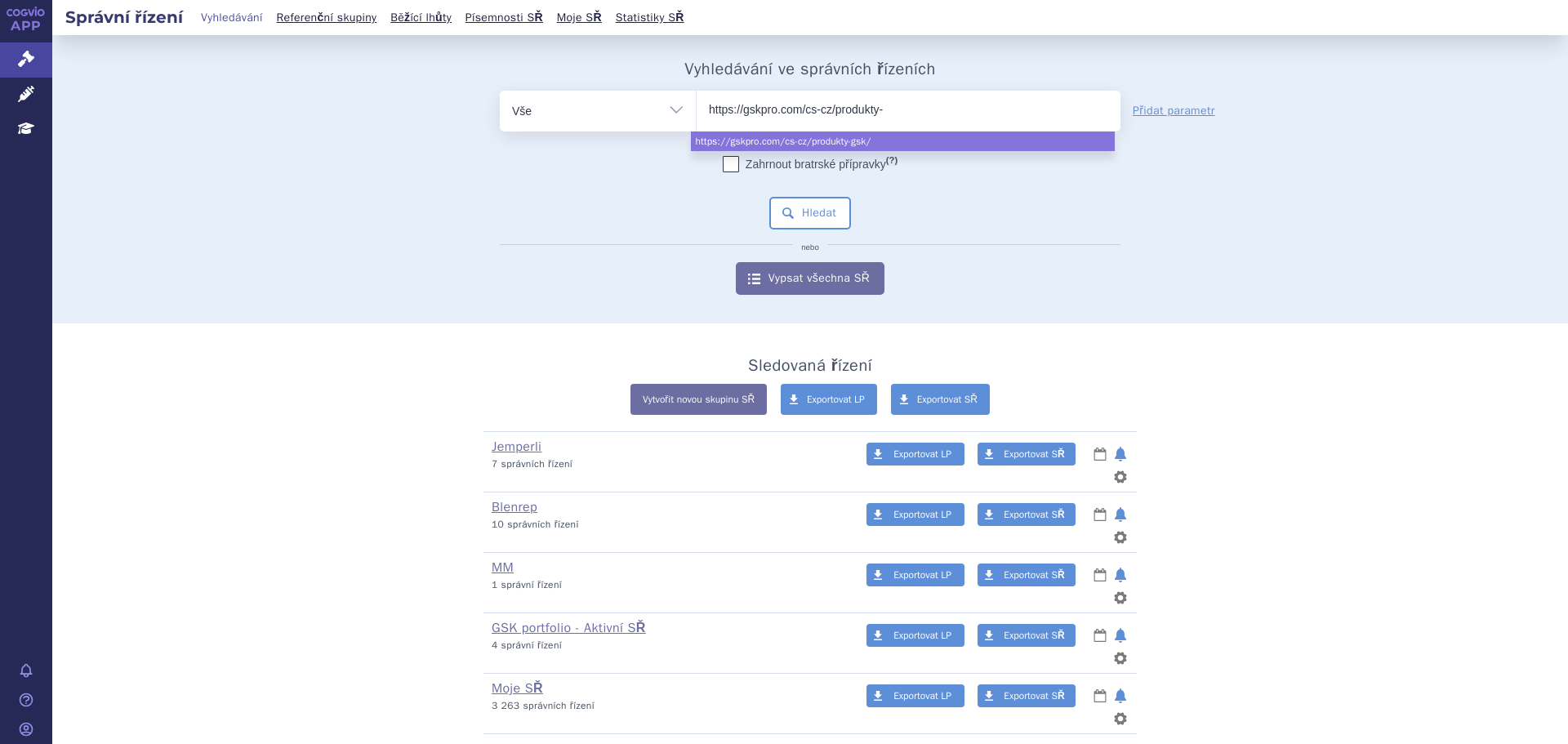 type on "https://gskpro.com/cs-cz/produkty" 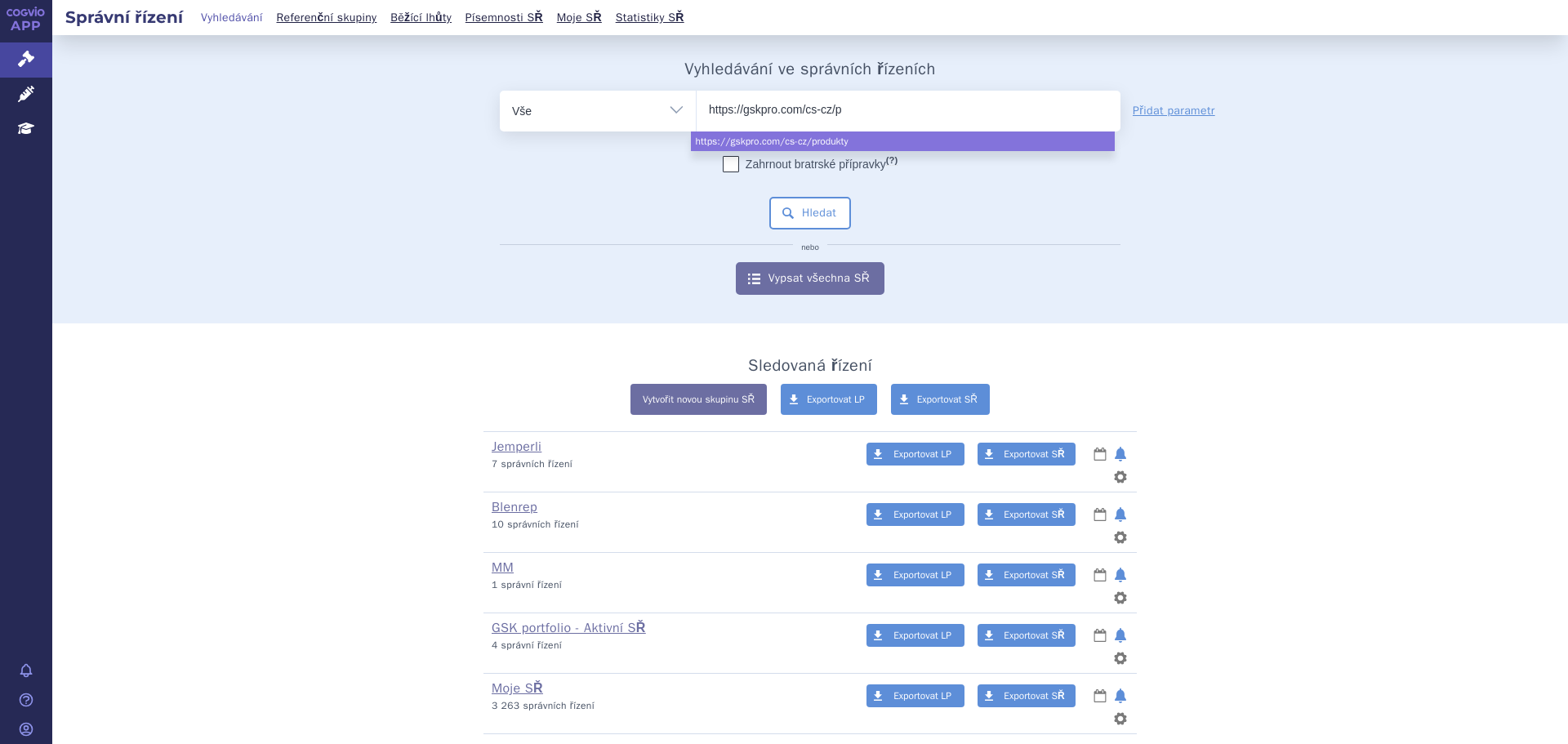 type on "https://gskpro.com/cs-cz/" 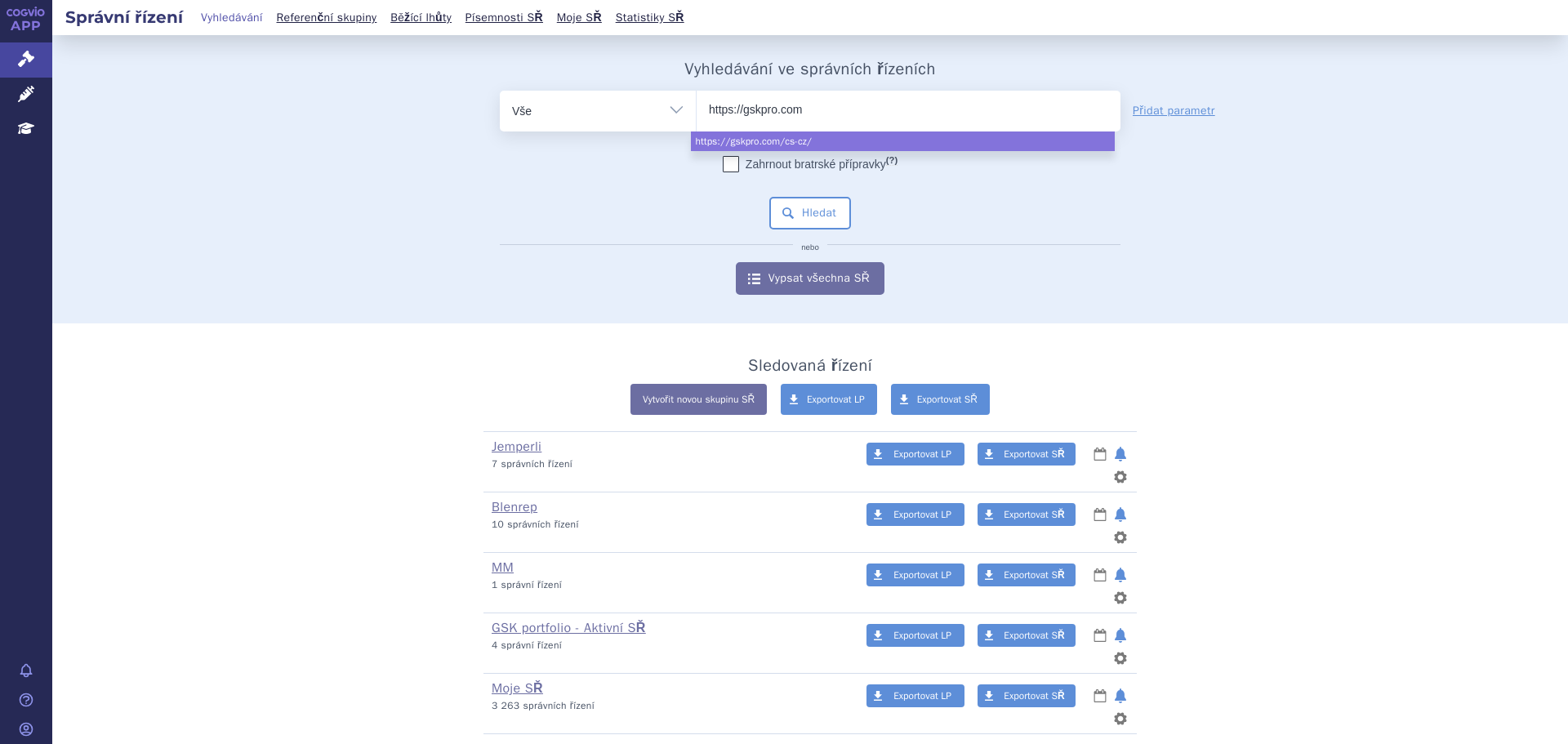type on "https://gskpro.co" 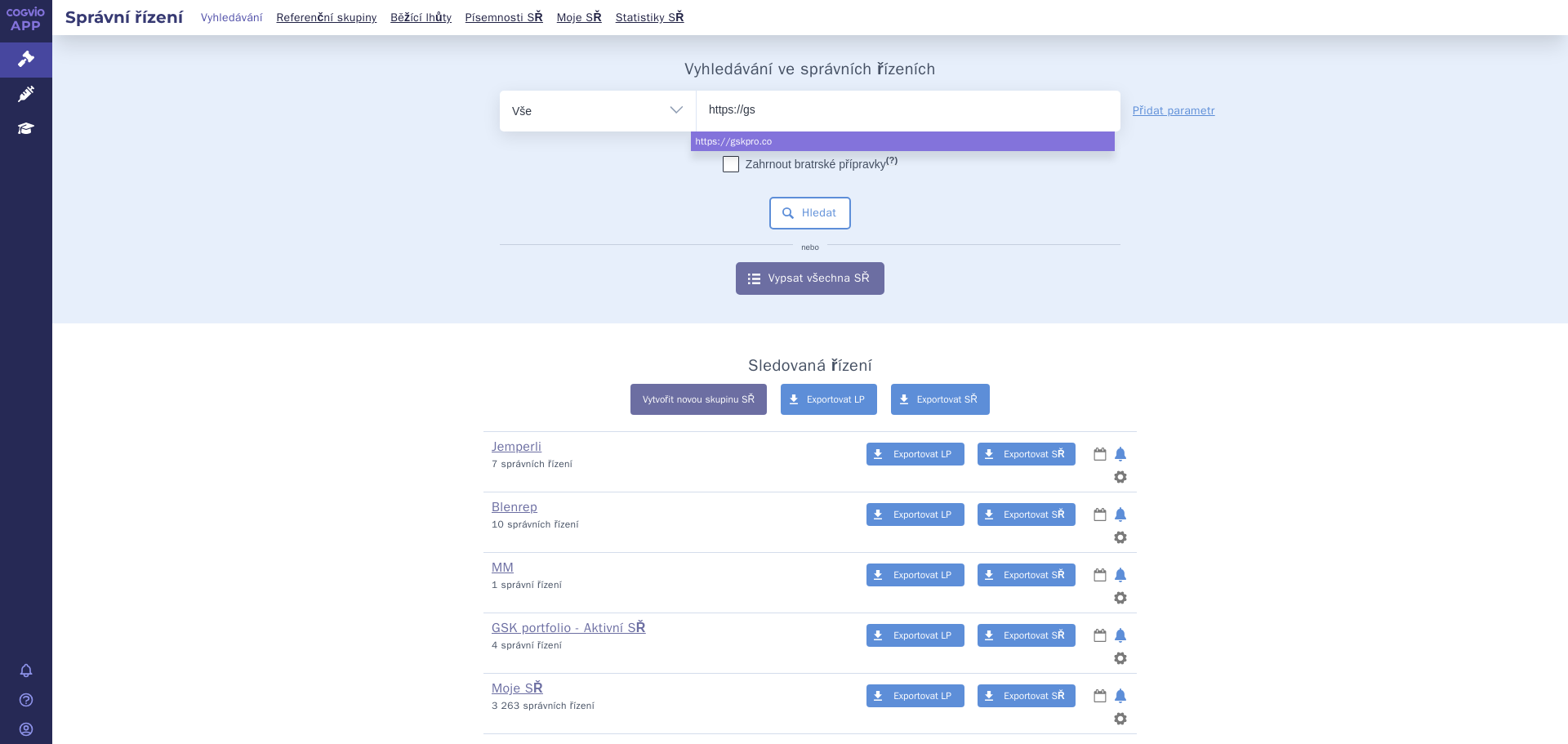 type on "https://g" 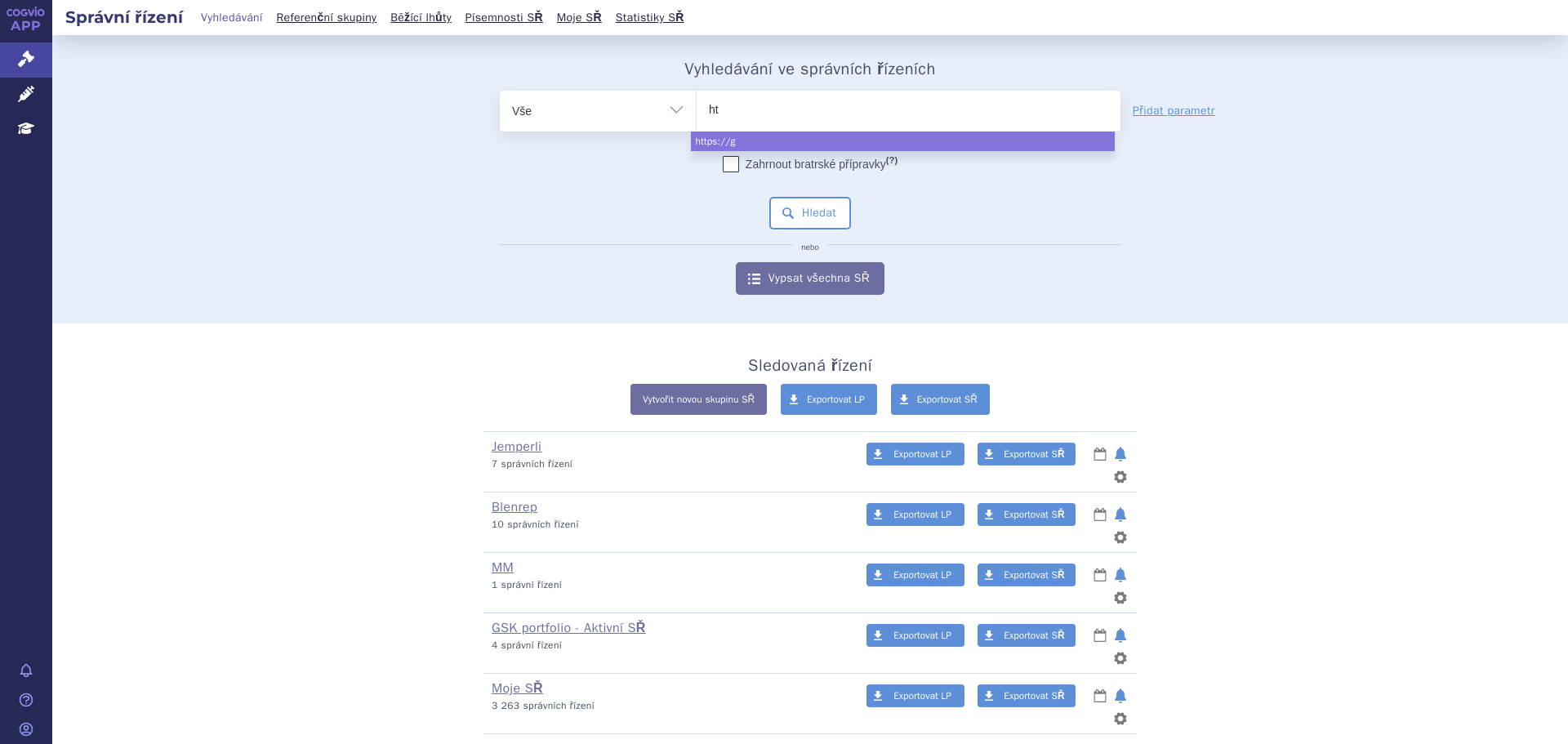 type on "h" 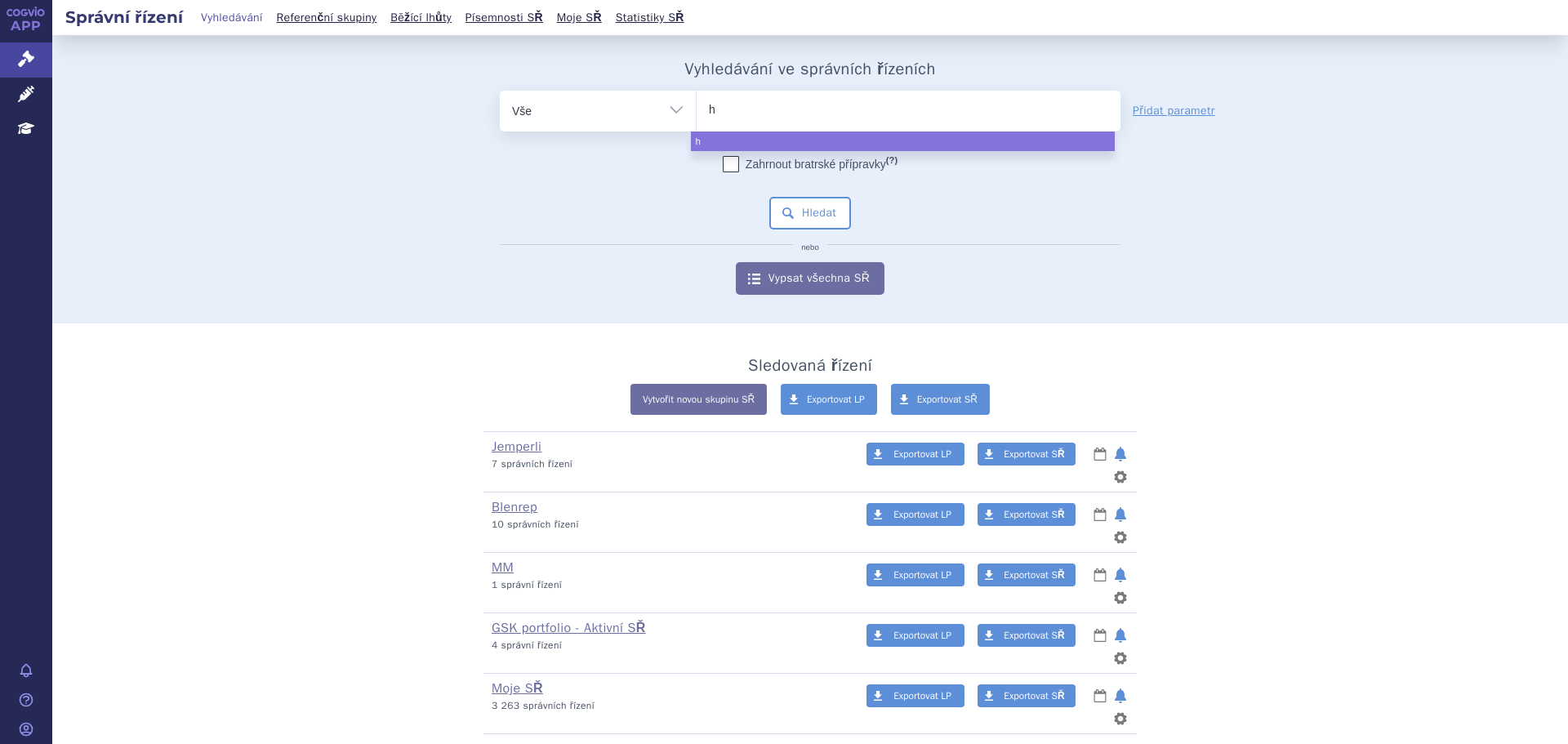 type 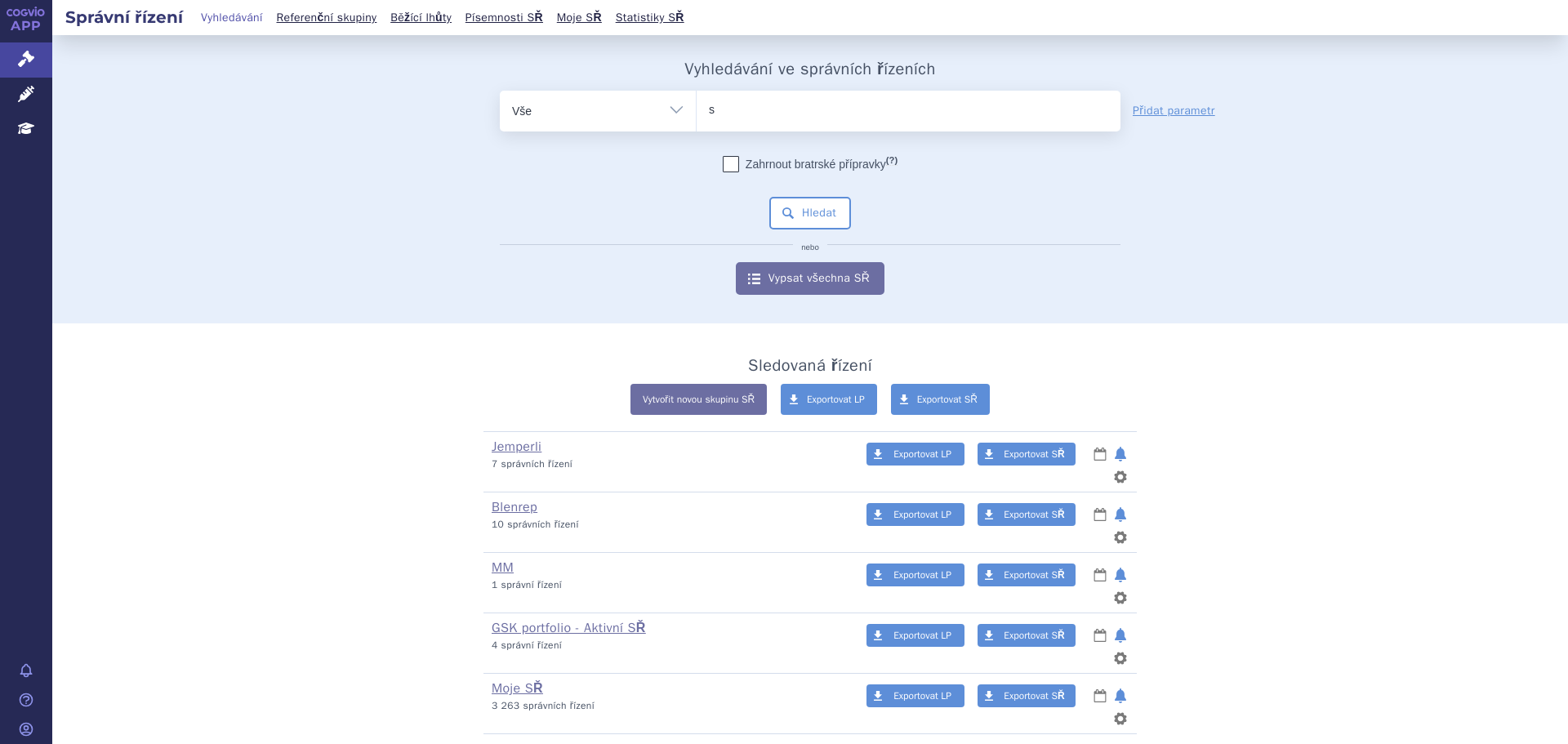 type on "sa" 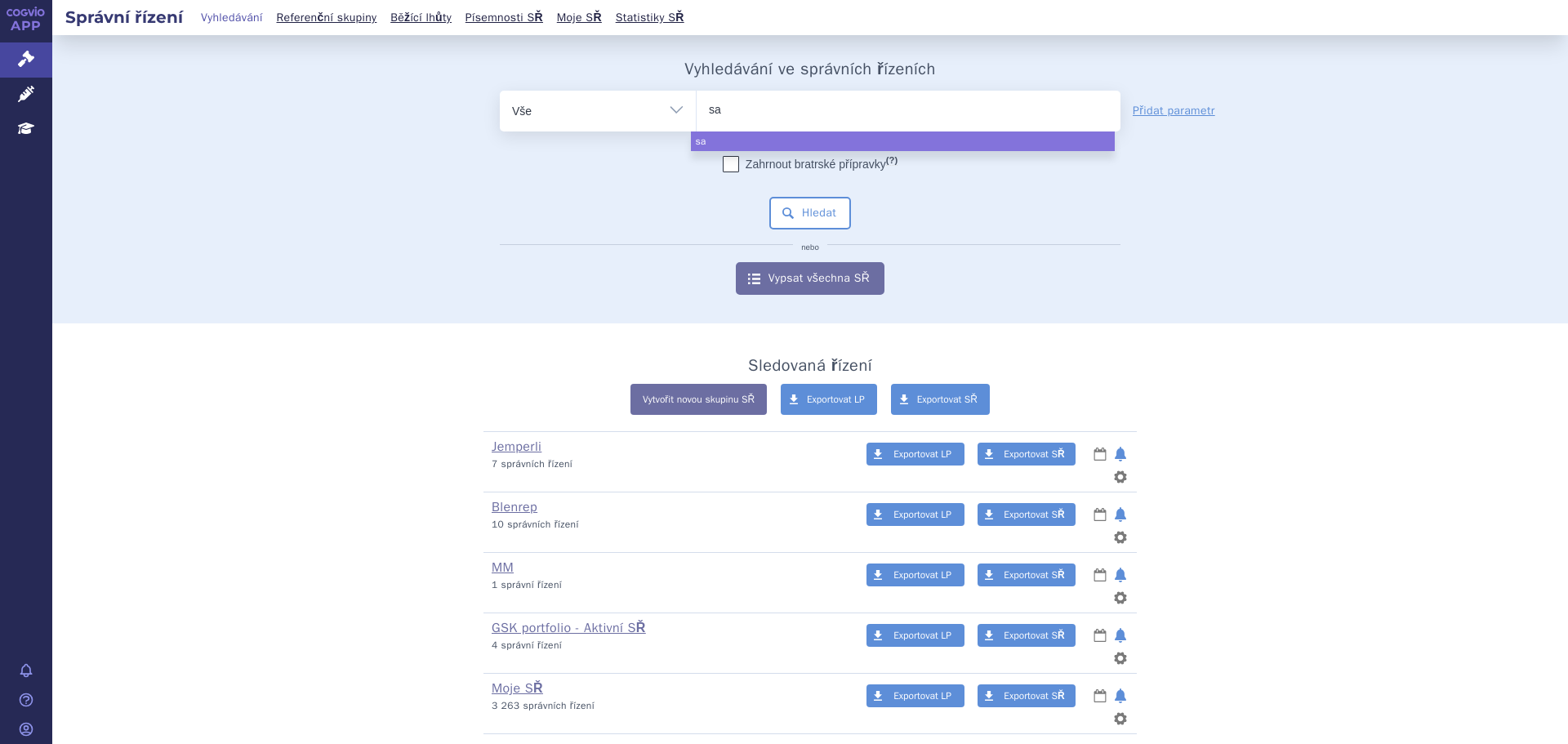 type on "sar" 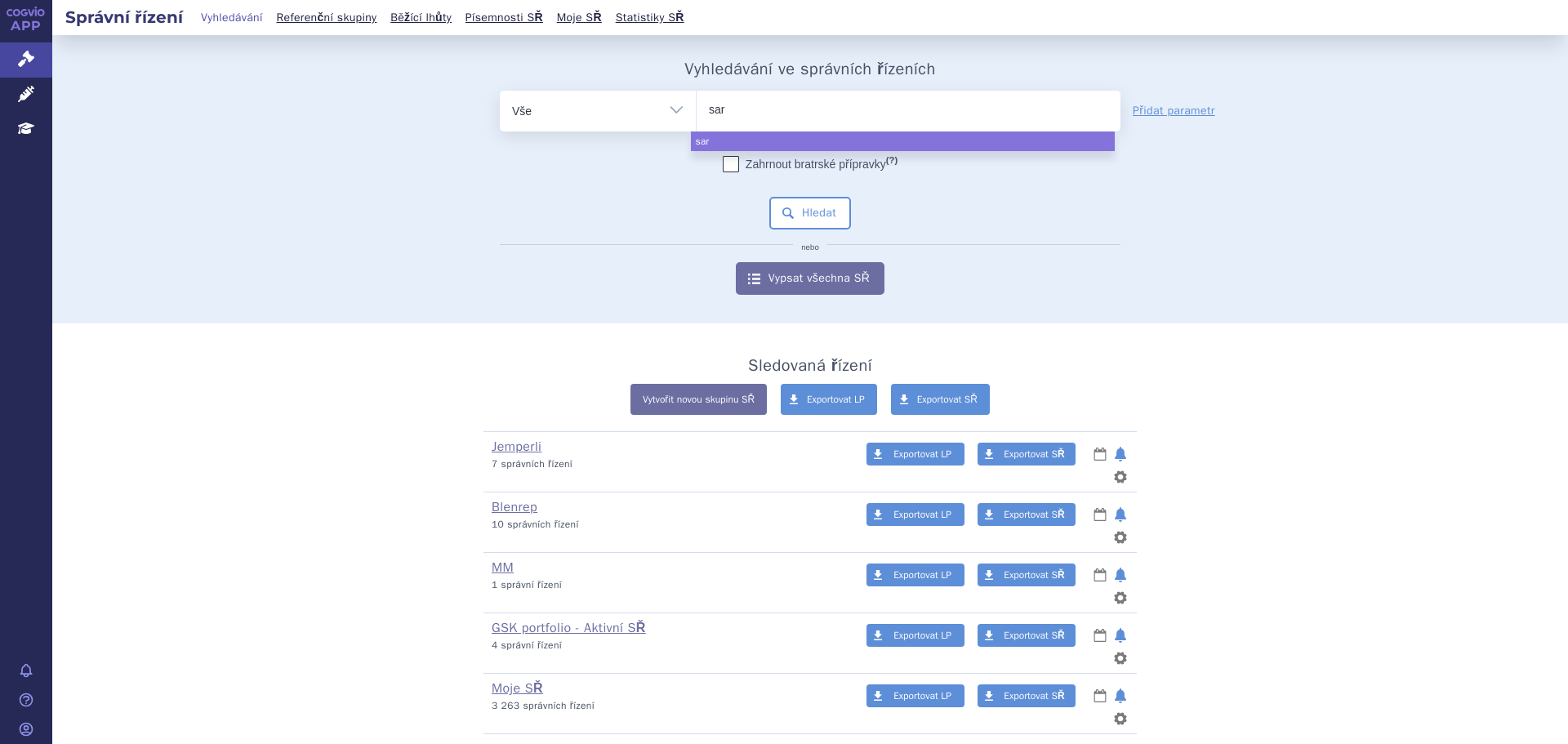 type on "sarl" 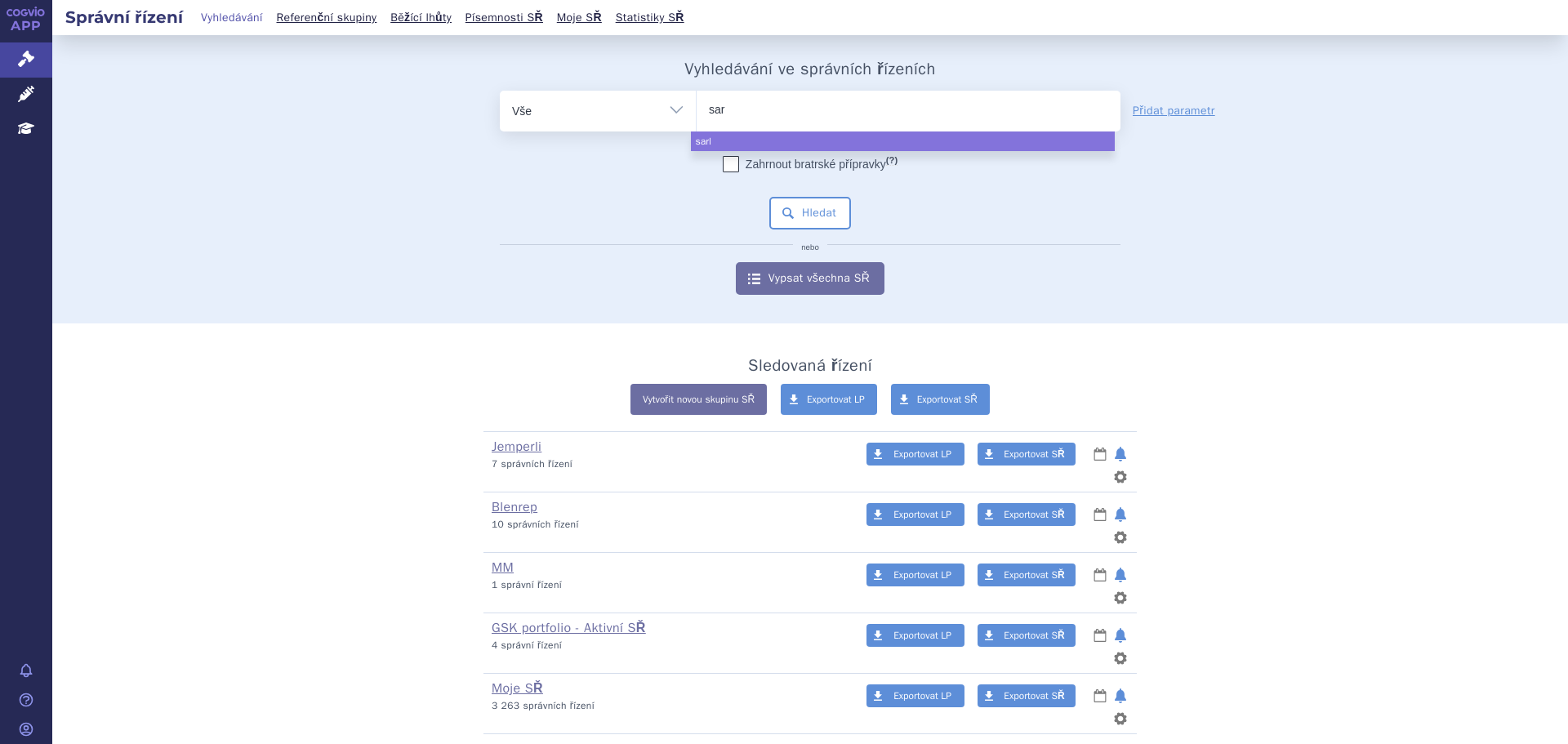 type on "sarc" 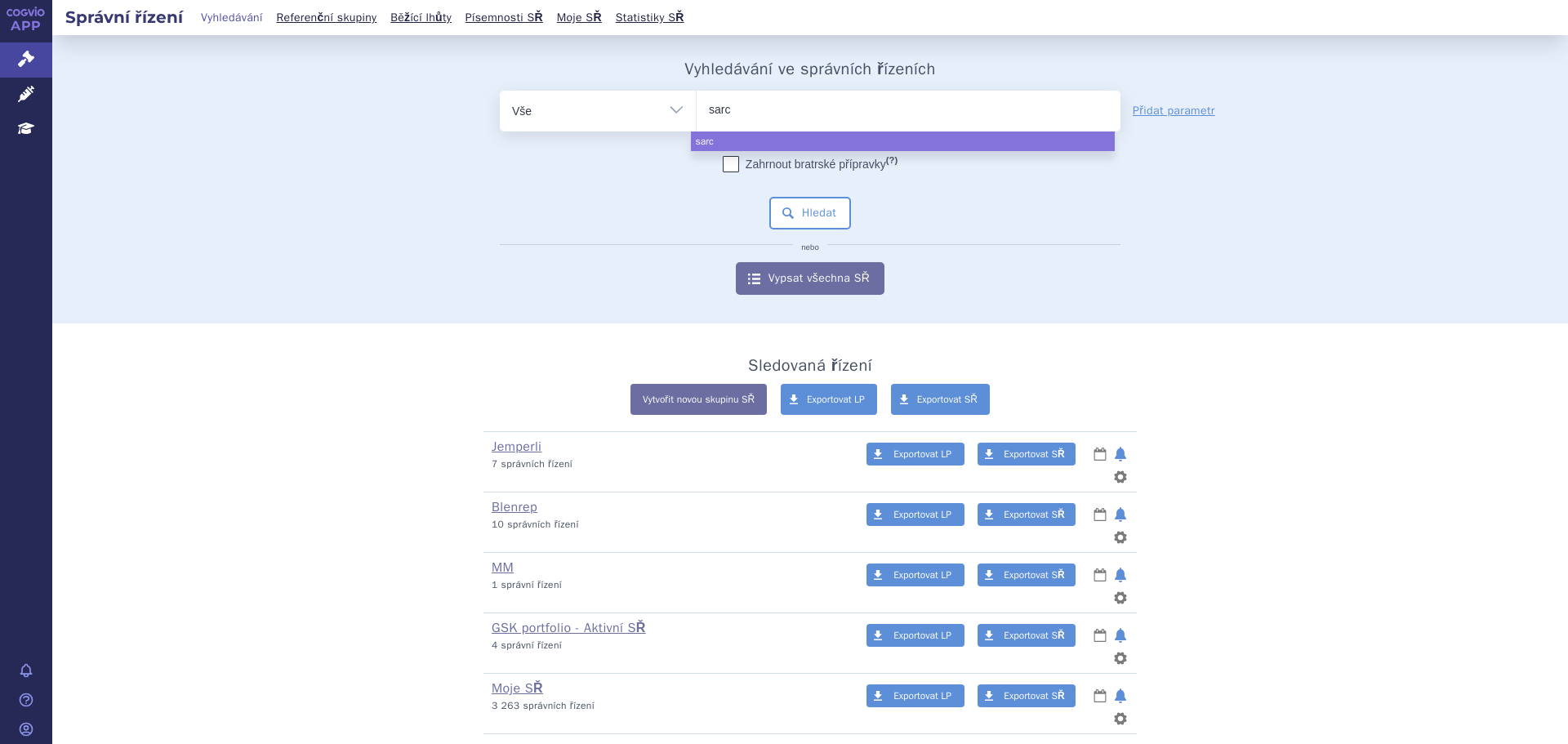 type on "sarcl" 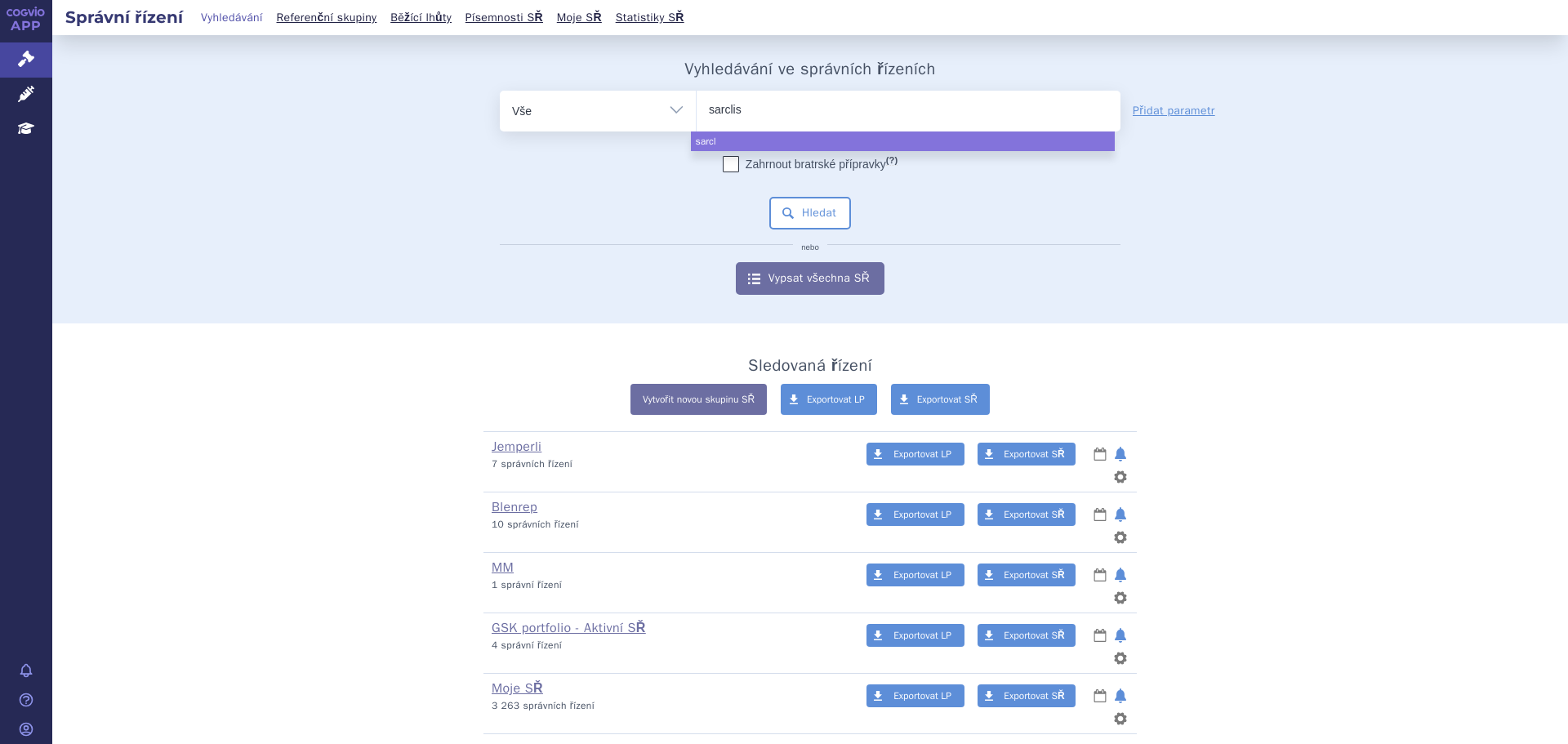 type on "sarclisa" 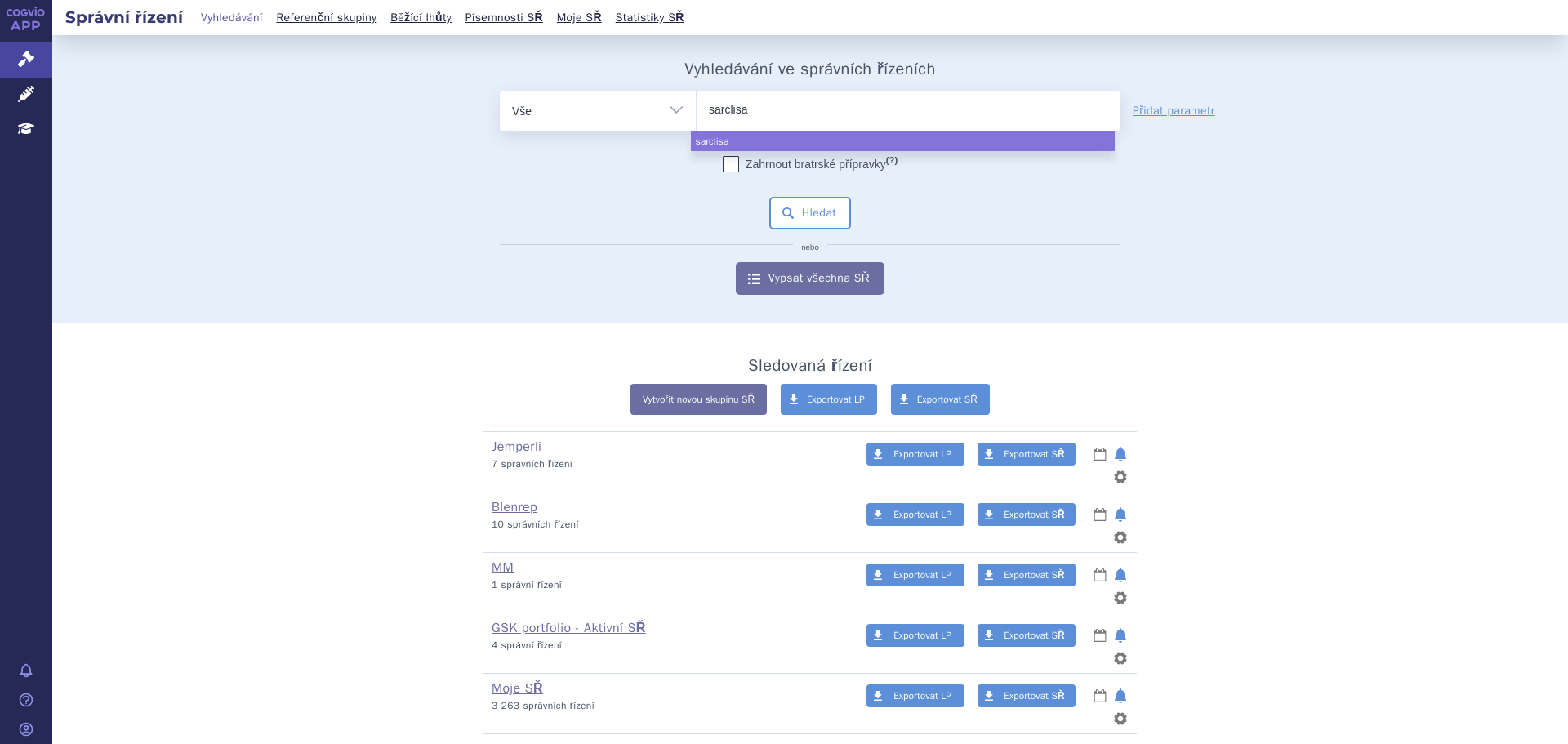 select on "sarclisa" 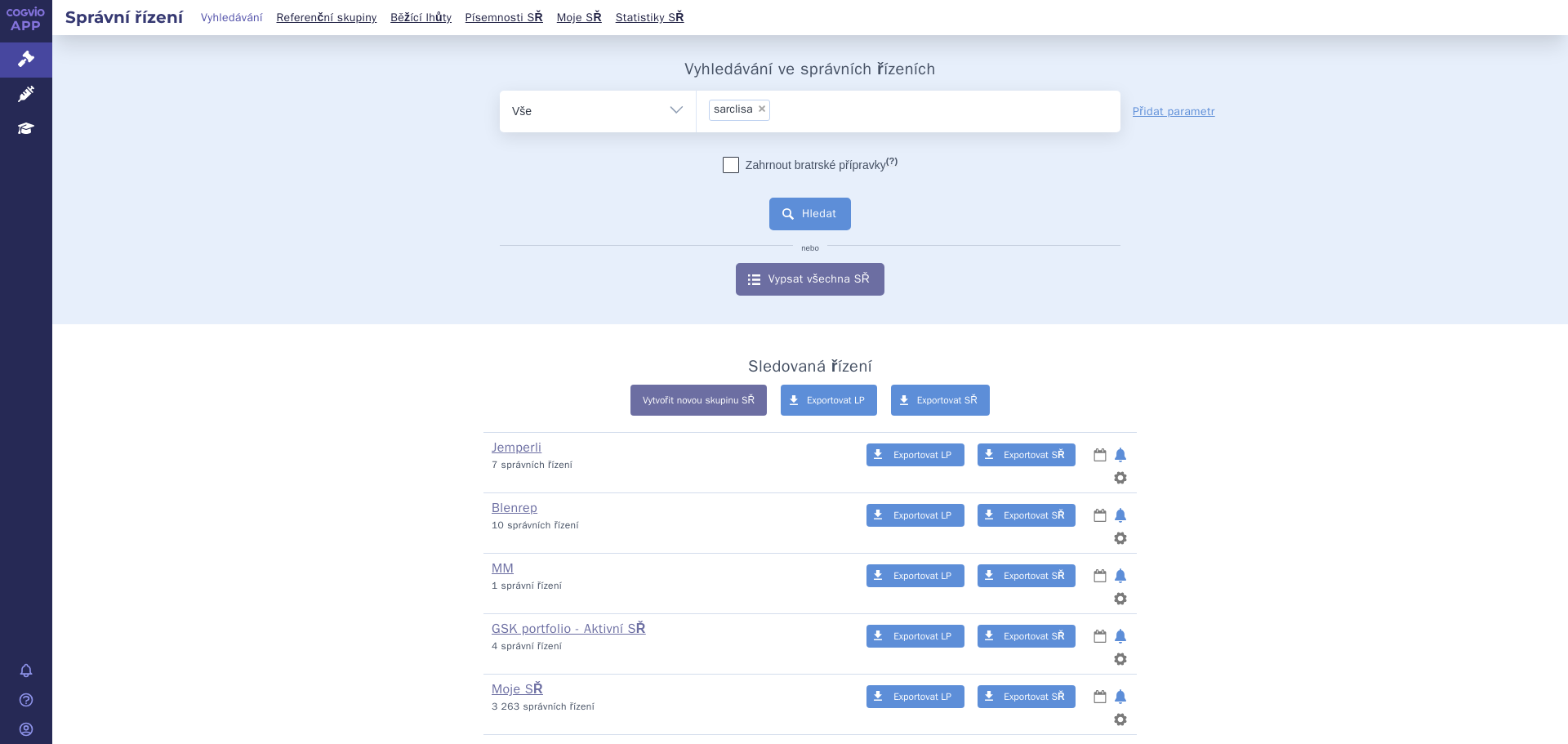 click on "Hledat" at bounding box center (810, 214) 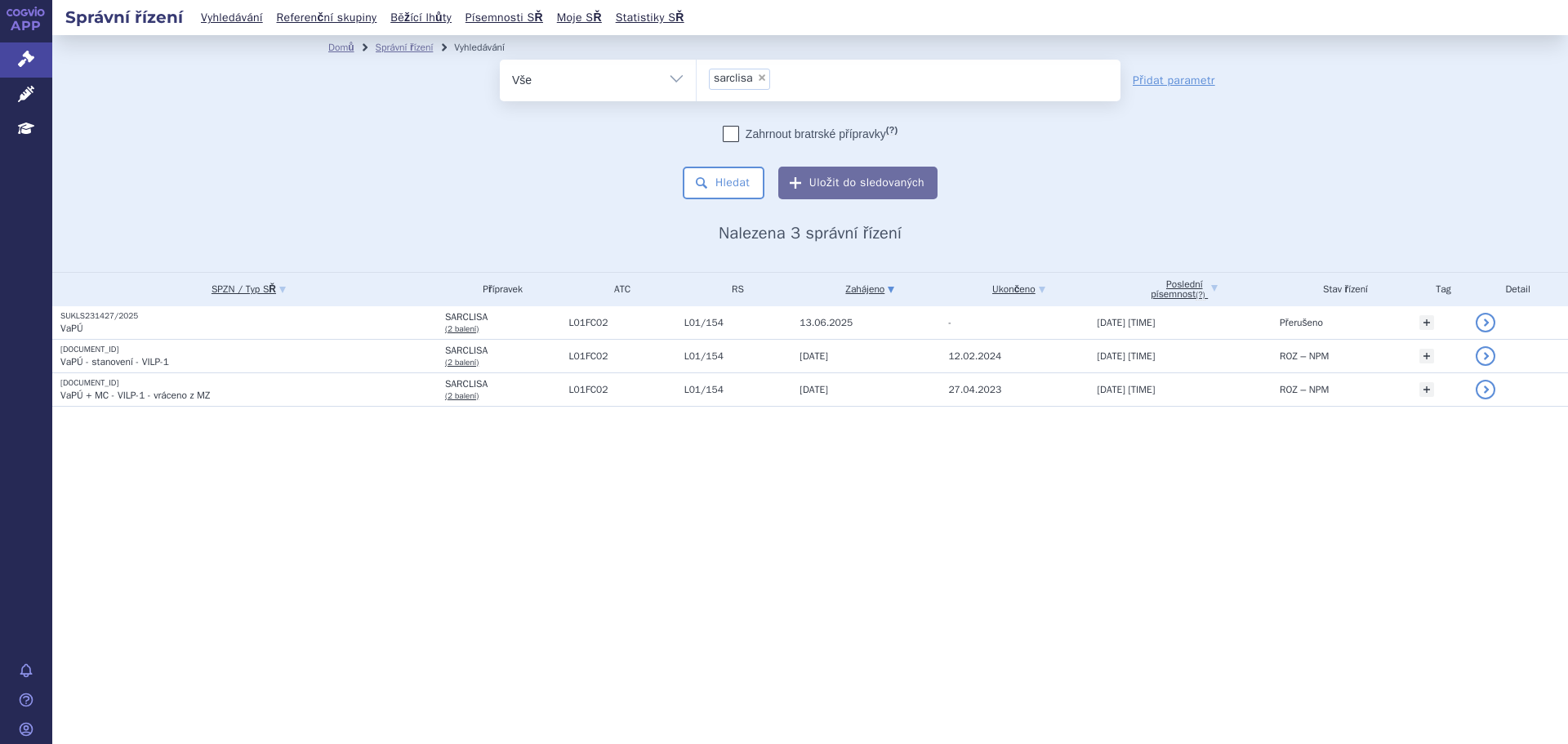 scroll, scrollTop: 0, scrollLeft: 0, axis: both 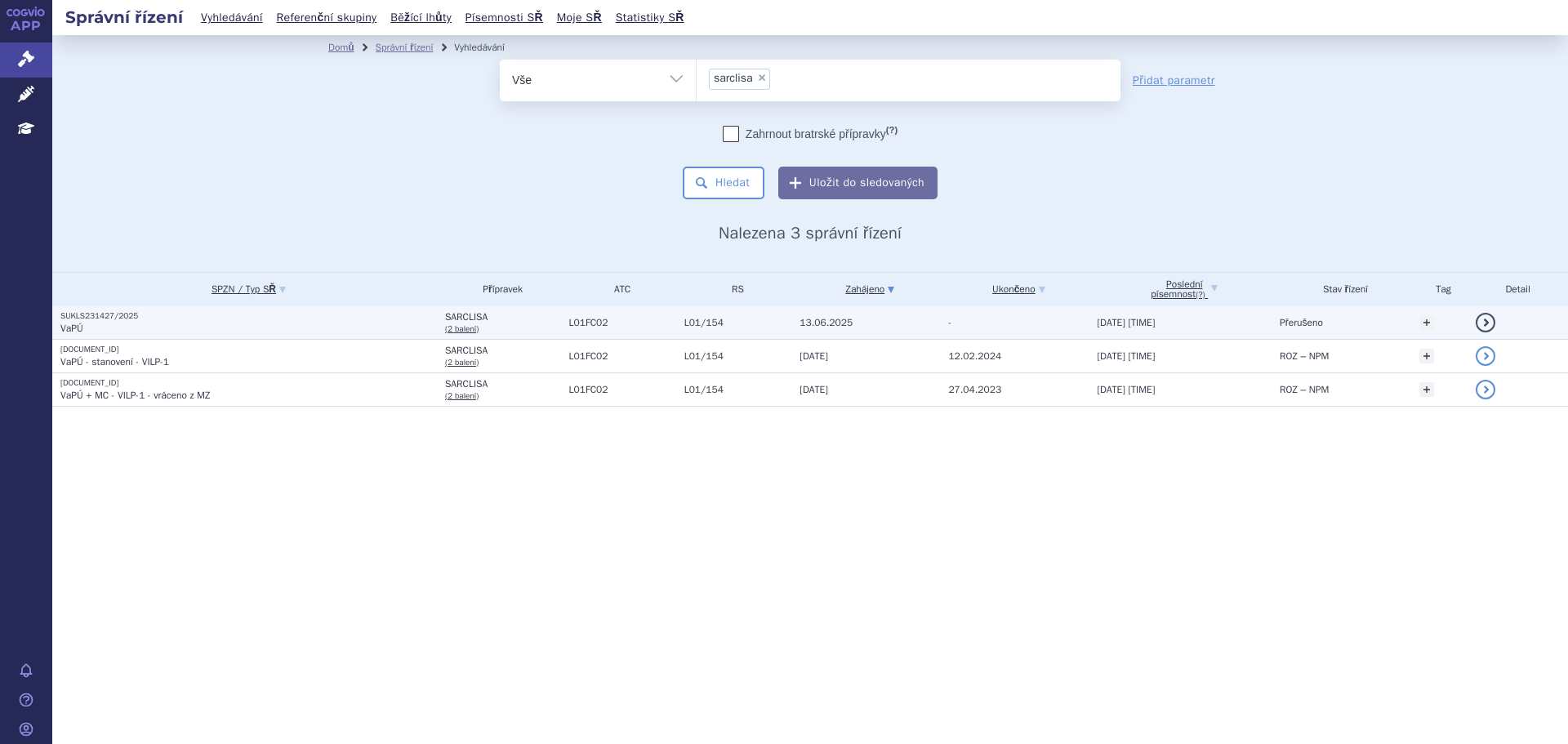 click on "SUKLS231427/2025" at bounding box center [248, 316] 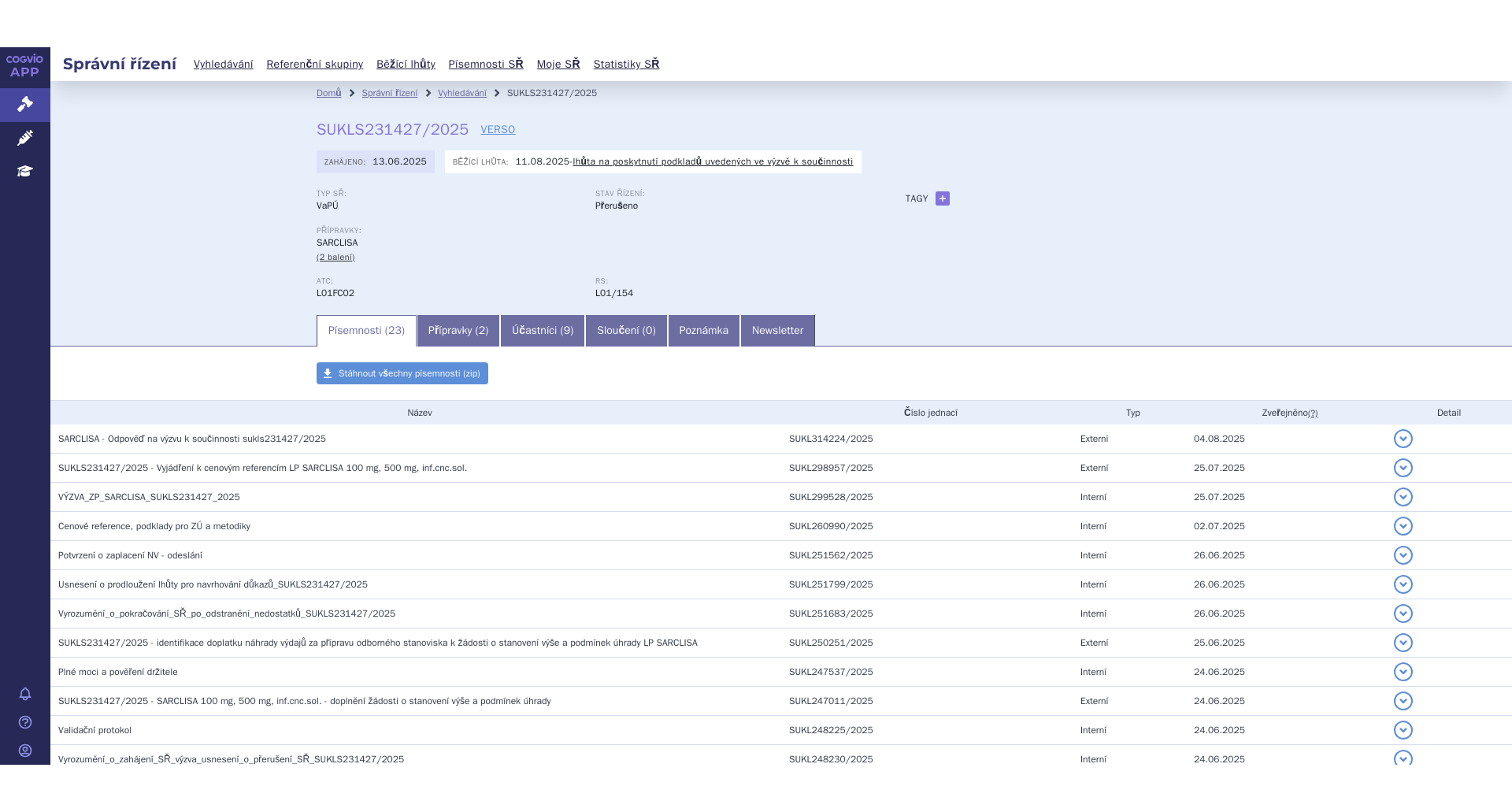 scroll, scrollTop: 0, scrollLeft: 0, axis: both 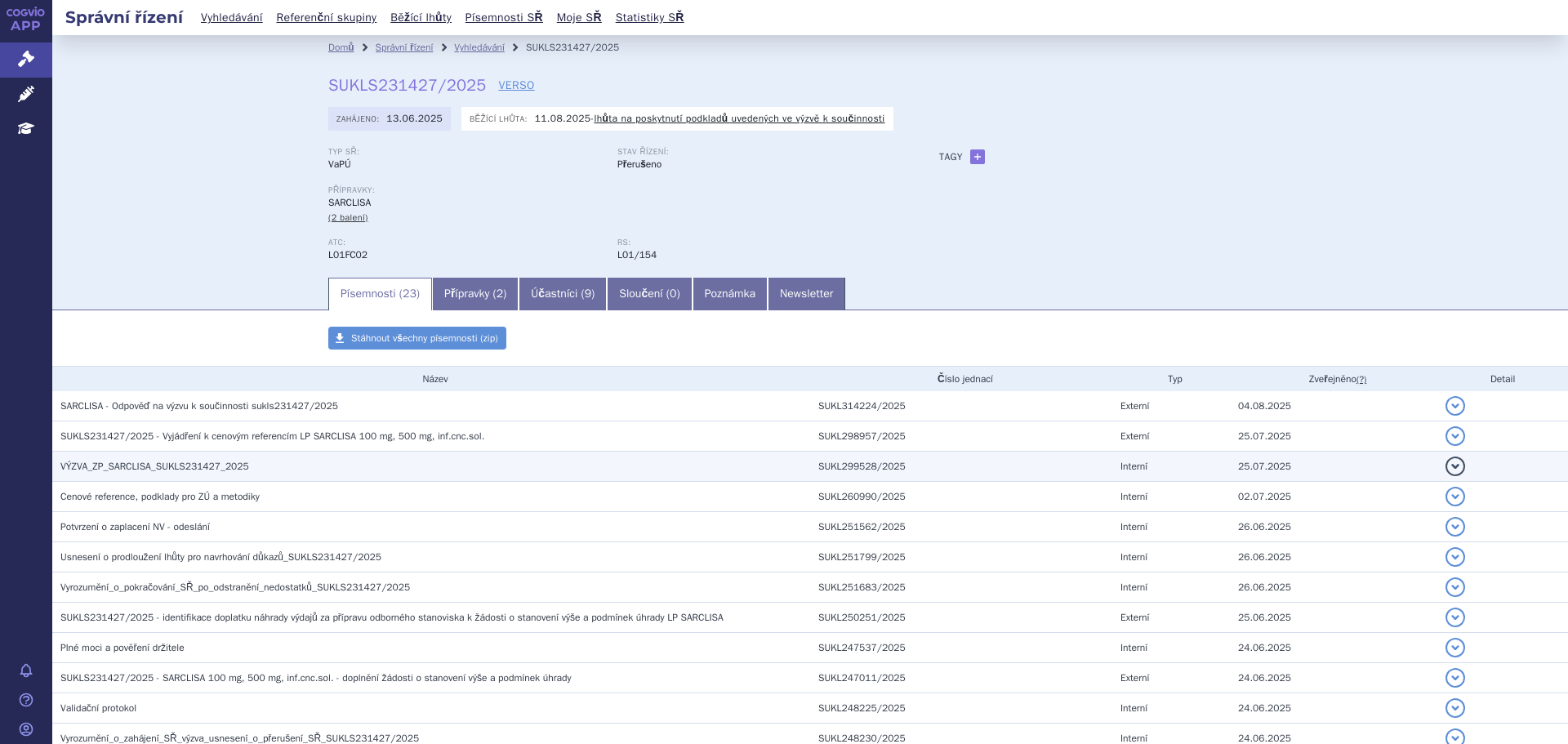 click on "VÝZVA_ZP_SARCLISA_SUKLS231427_2025" at bounding box center [435, 466] 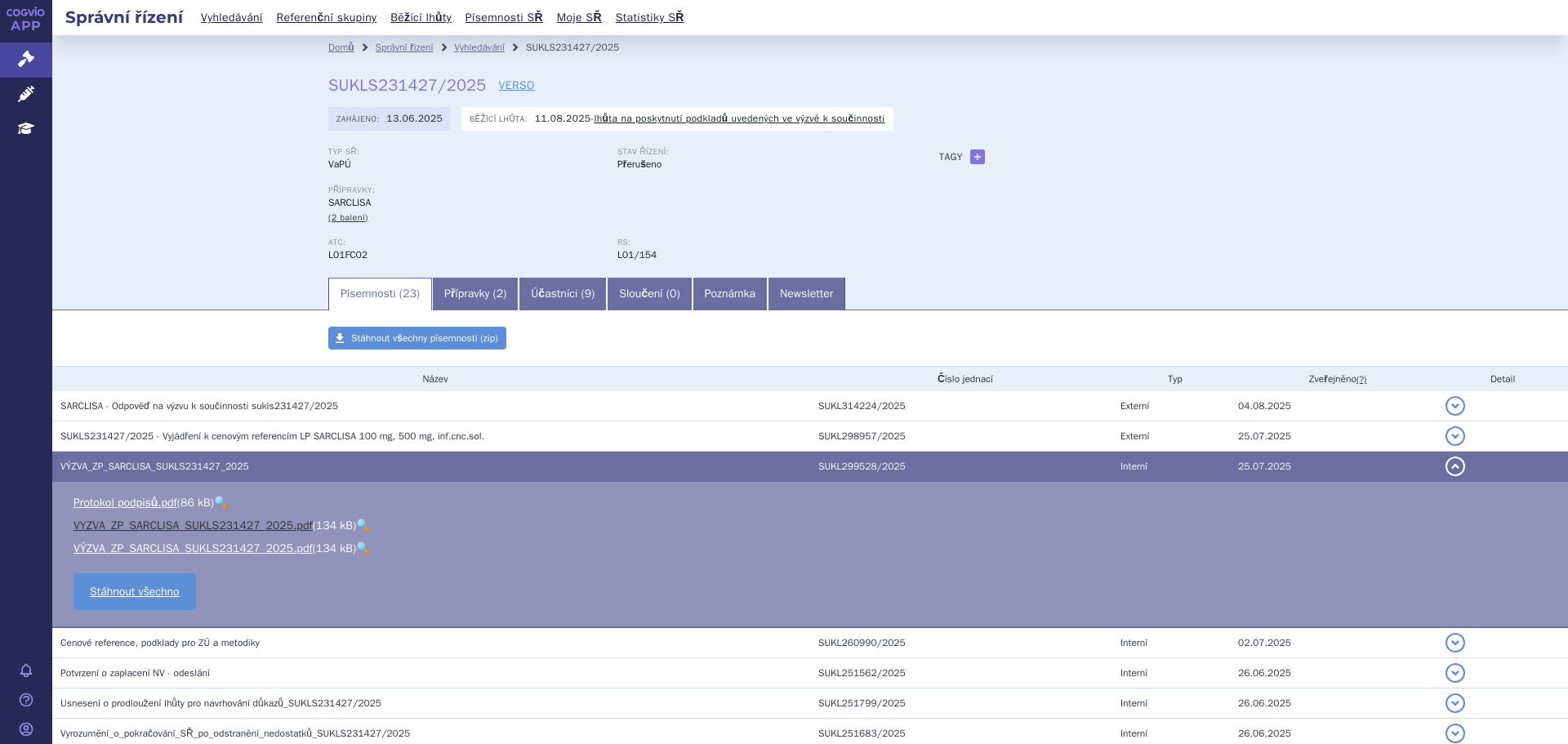 click on "VYZVA_ZP_SARCLISA_SUKLS231427_2025.pdf" at bounding box center [193, 525] 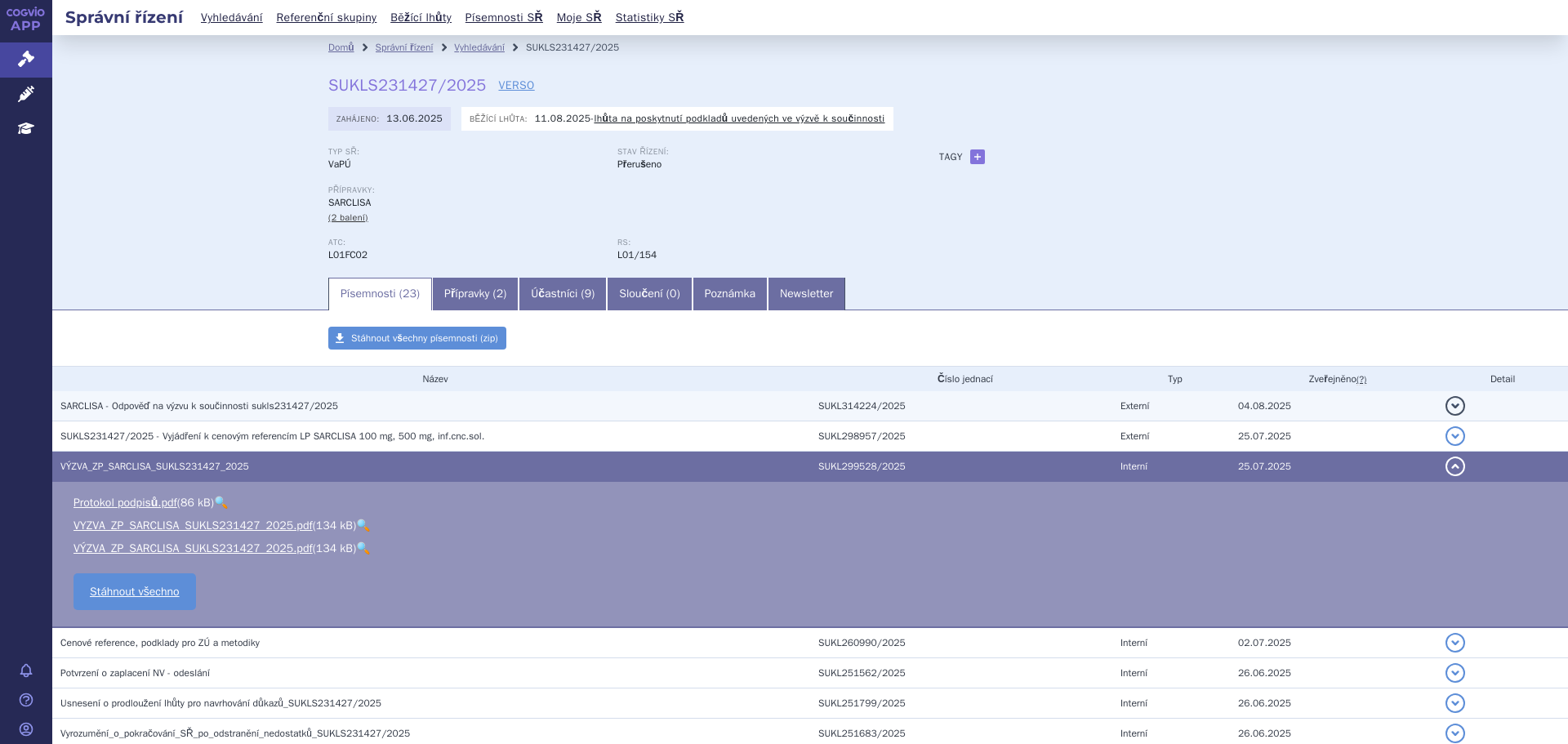 click on "SARCLISA - Odpověď na výzvu k součinnosti sukls231427/2025" at bounding box center [199, 406] 